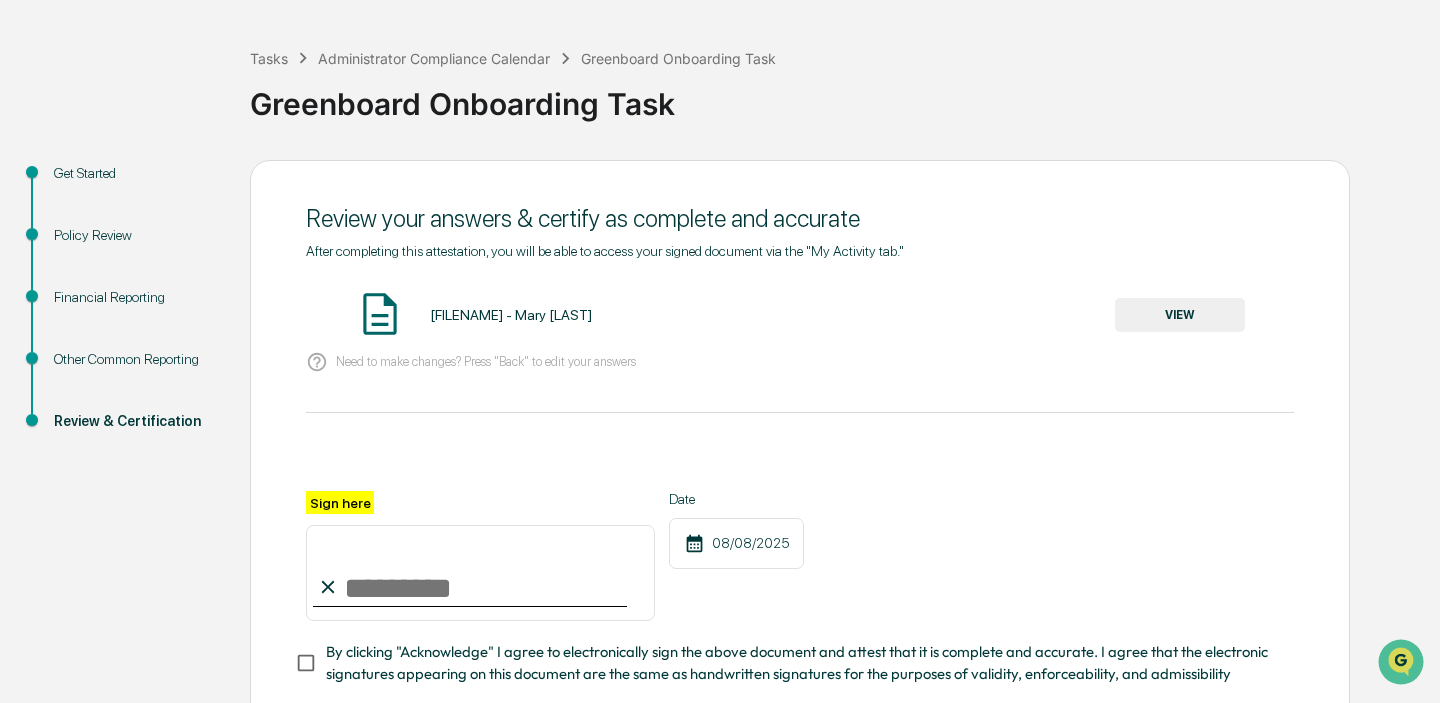 scroll, scrollTop: 196, scrollLeft: 0, axis: vertical 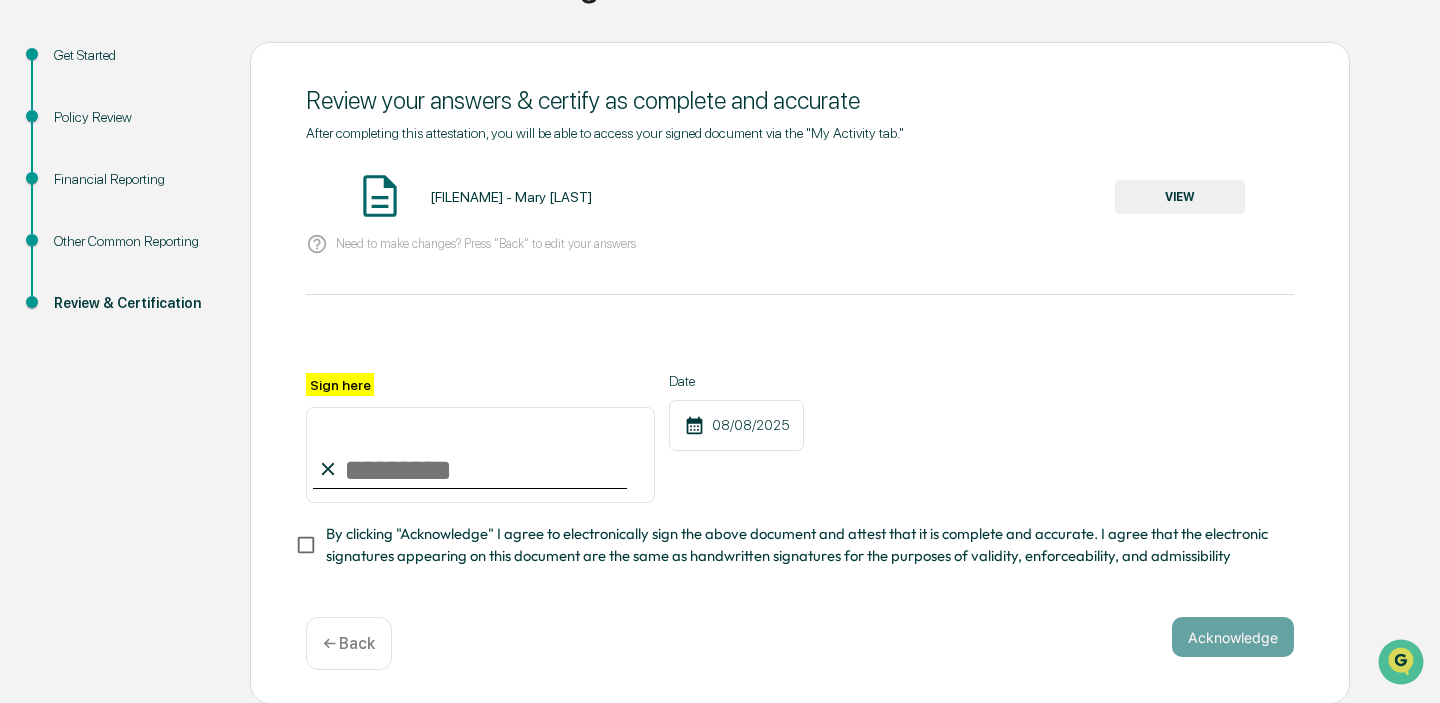 click on "Sign here" at bounding box center (480, 455) 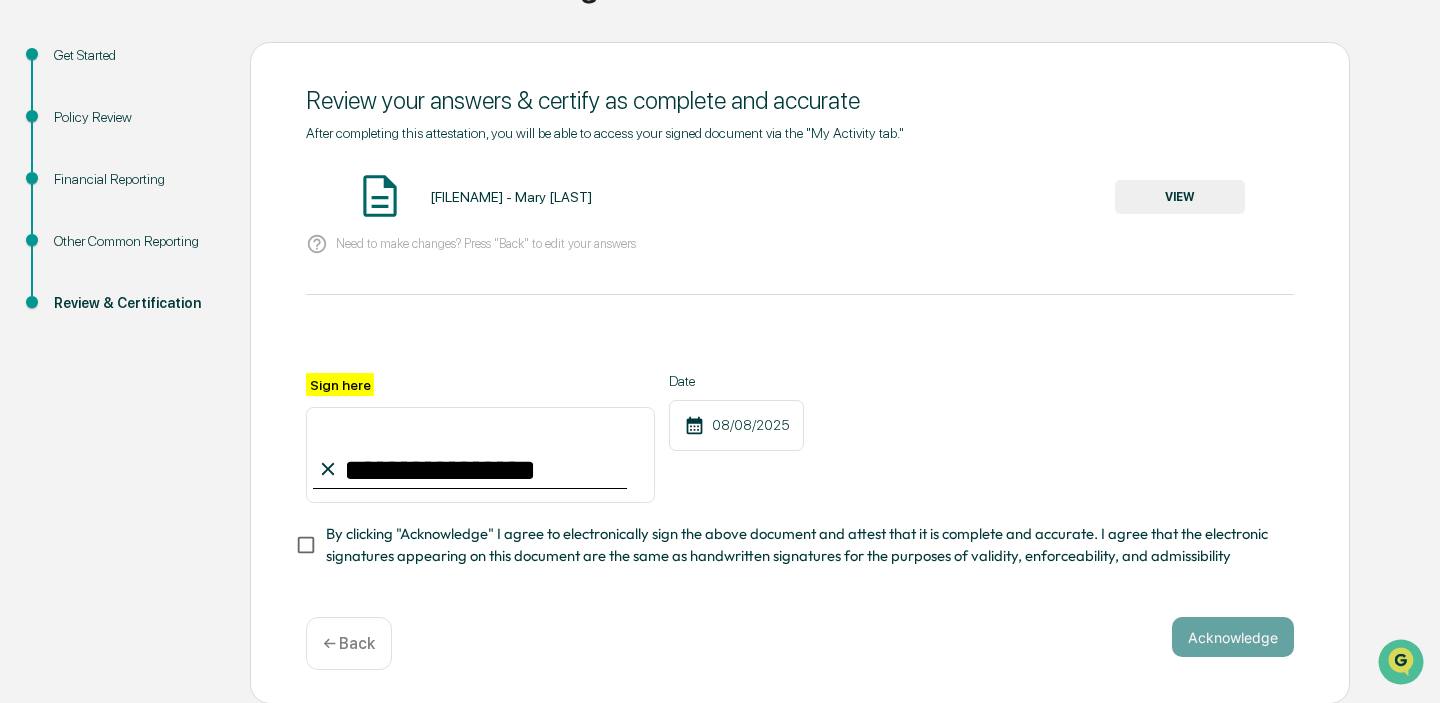 type on "**********" 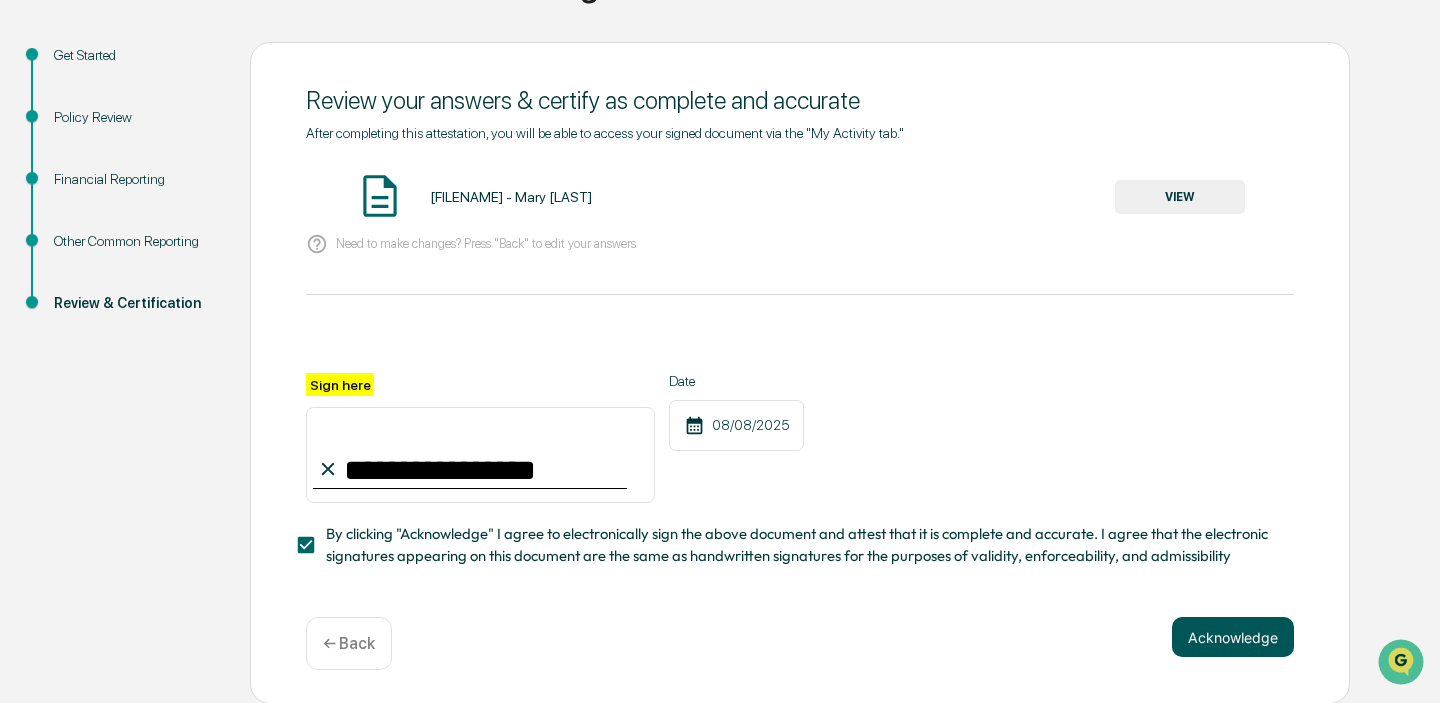 click on "Acknowledge" at bounding box center (1233, 637) 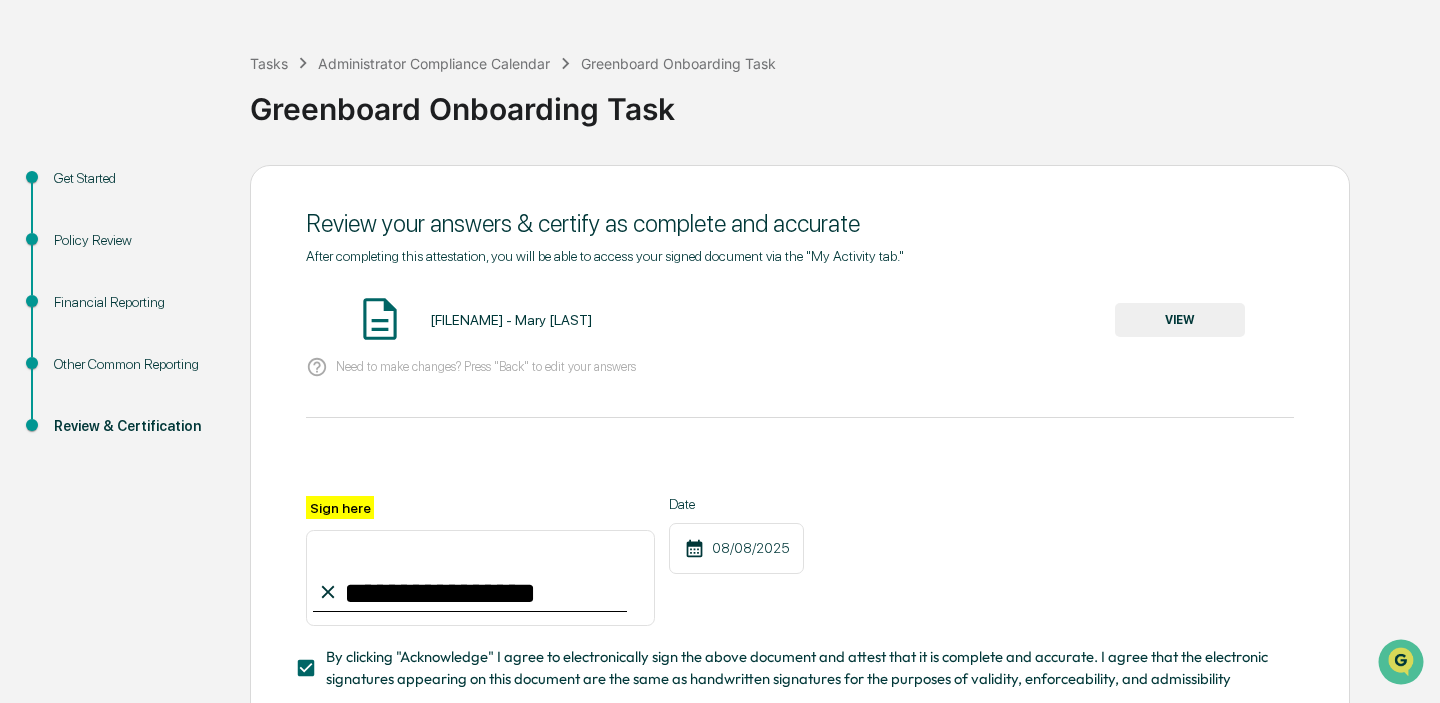 scroll, scrollTop: 0, scrollLeft: 0, axis: both 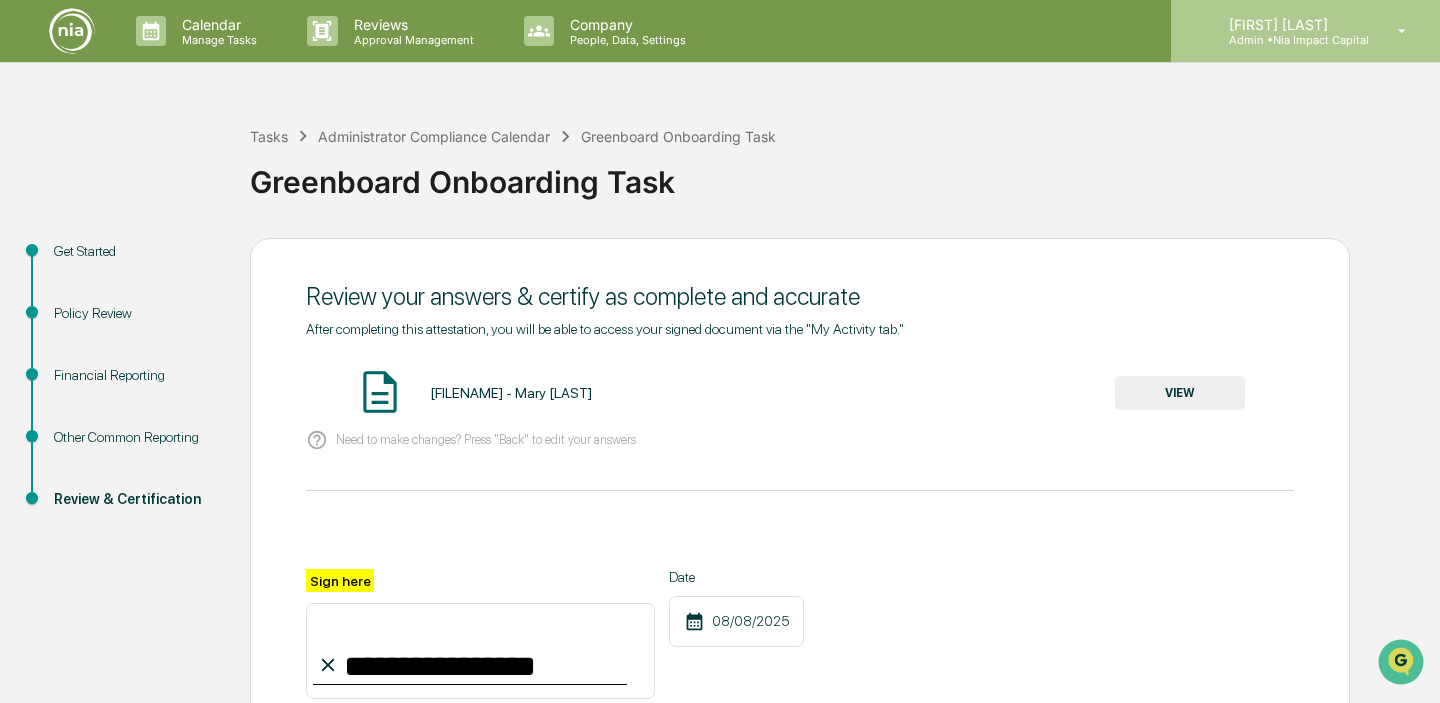 click on "Mary Jo Willmore Admin •  Nia Impact Capital" at bounding box center [1305, 31] 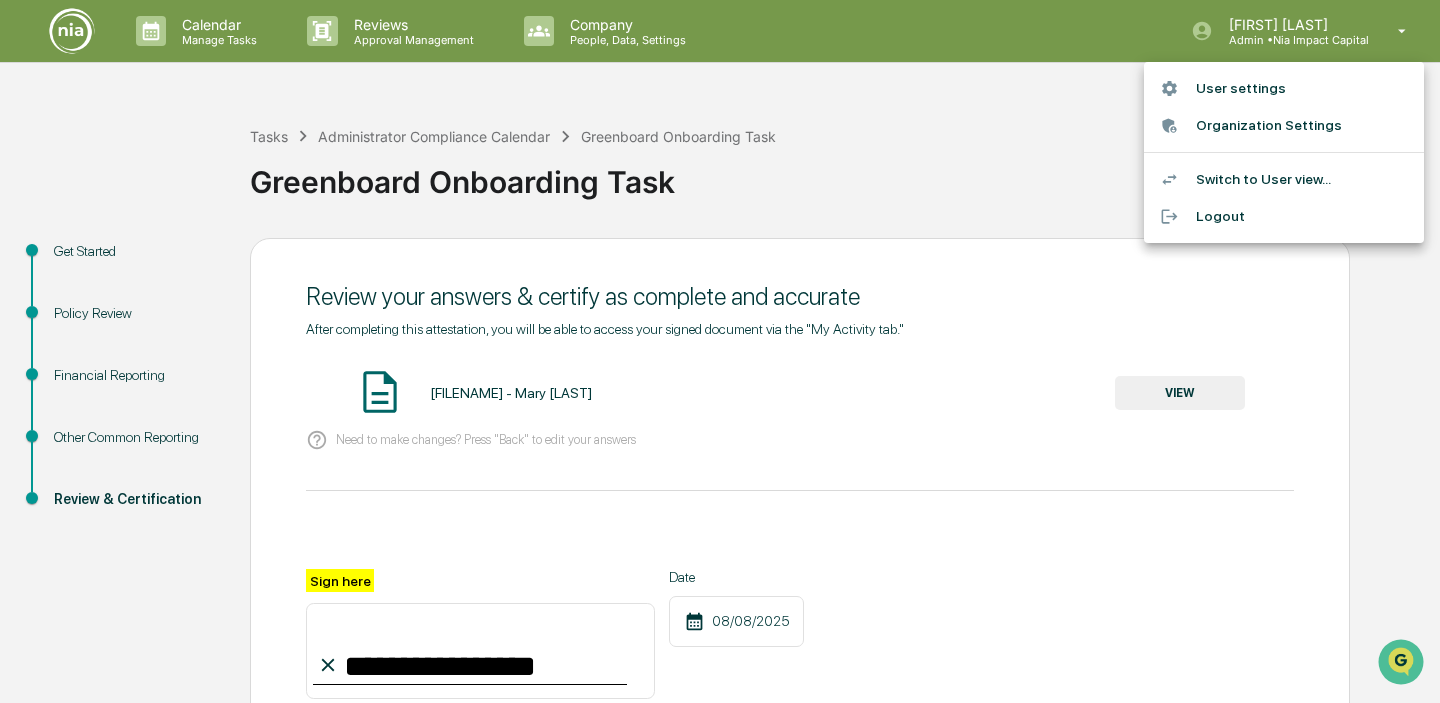 click at bounding box center [720, 351] 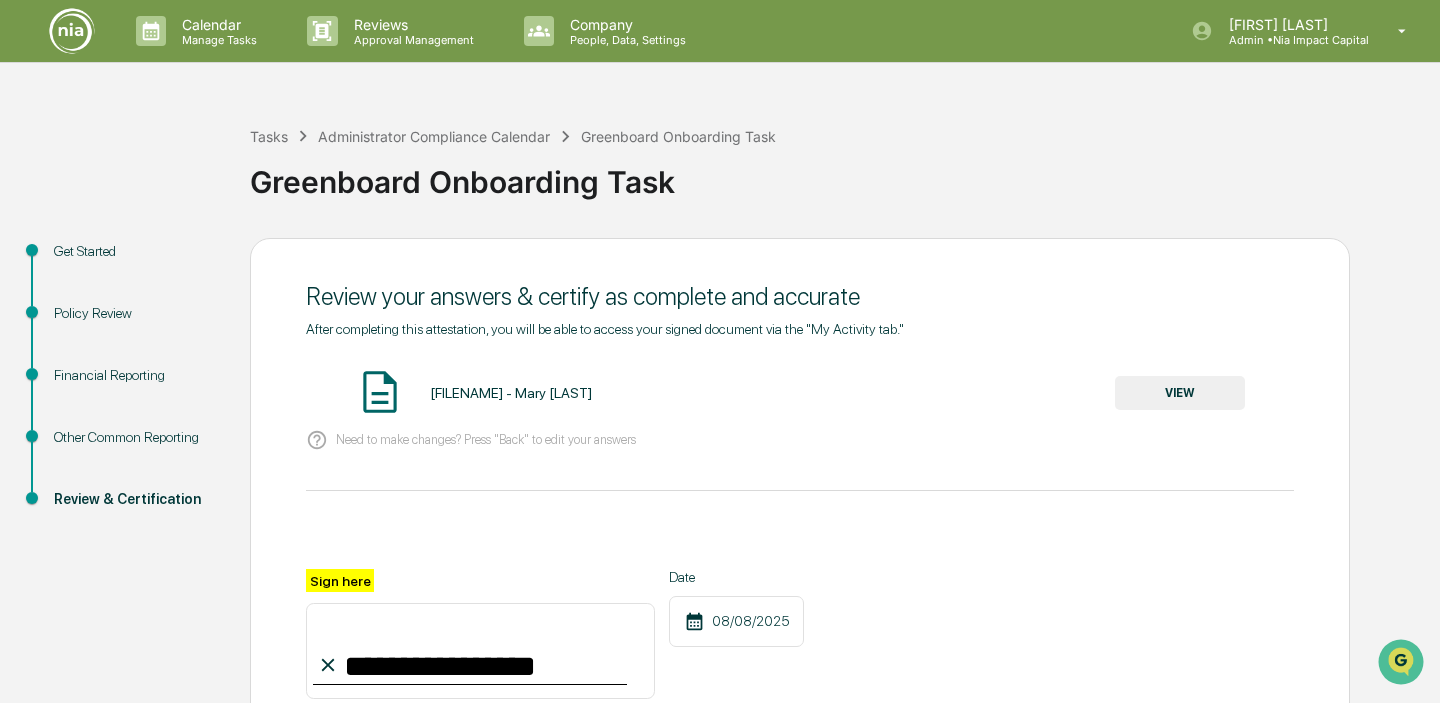 scroll, scrollTop: 220, scrollLeft: 0, axis: vertical 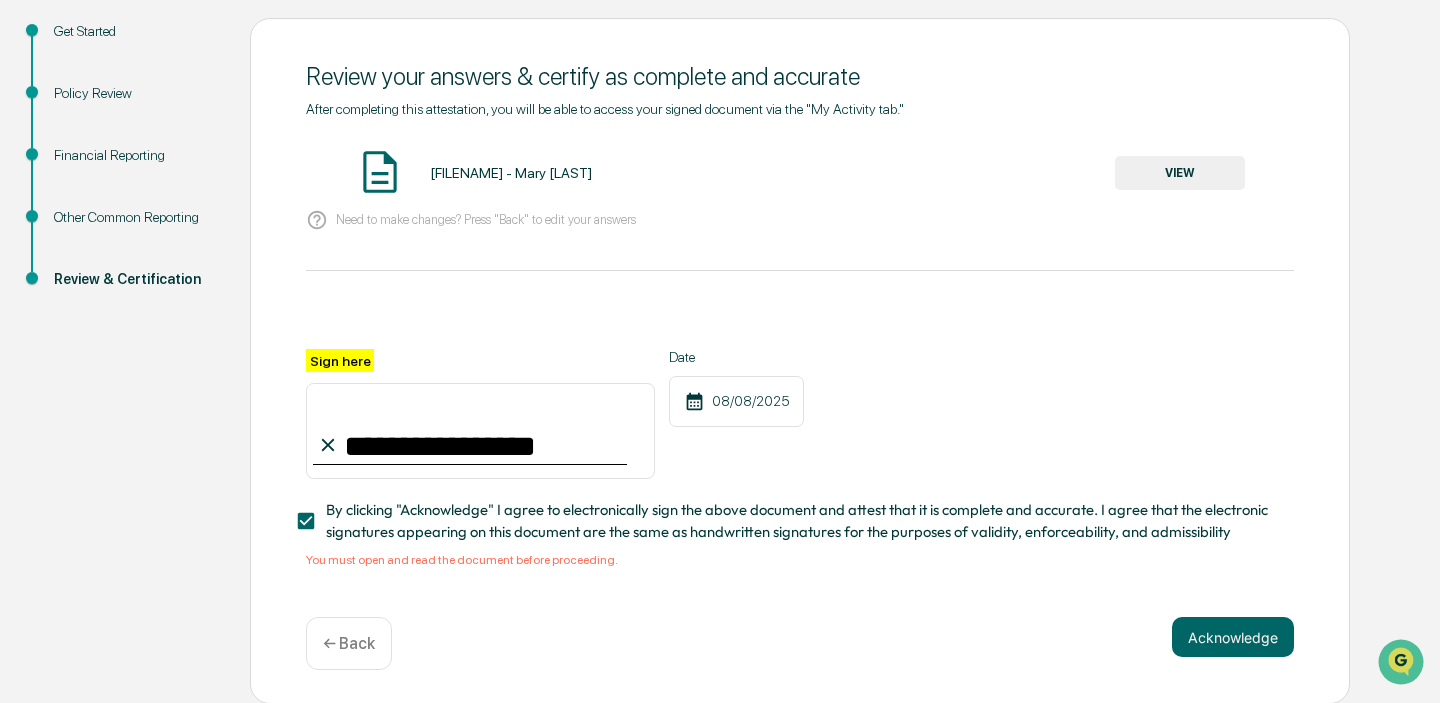 click on "Greenboard Onboarding Task - Mary Jo Willmore" at bounding box center (511, 173) 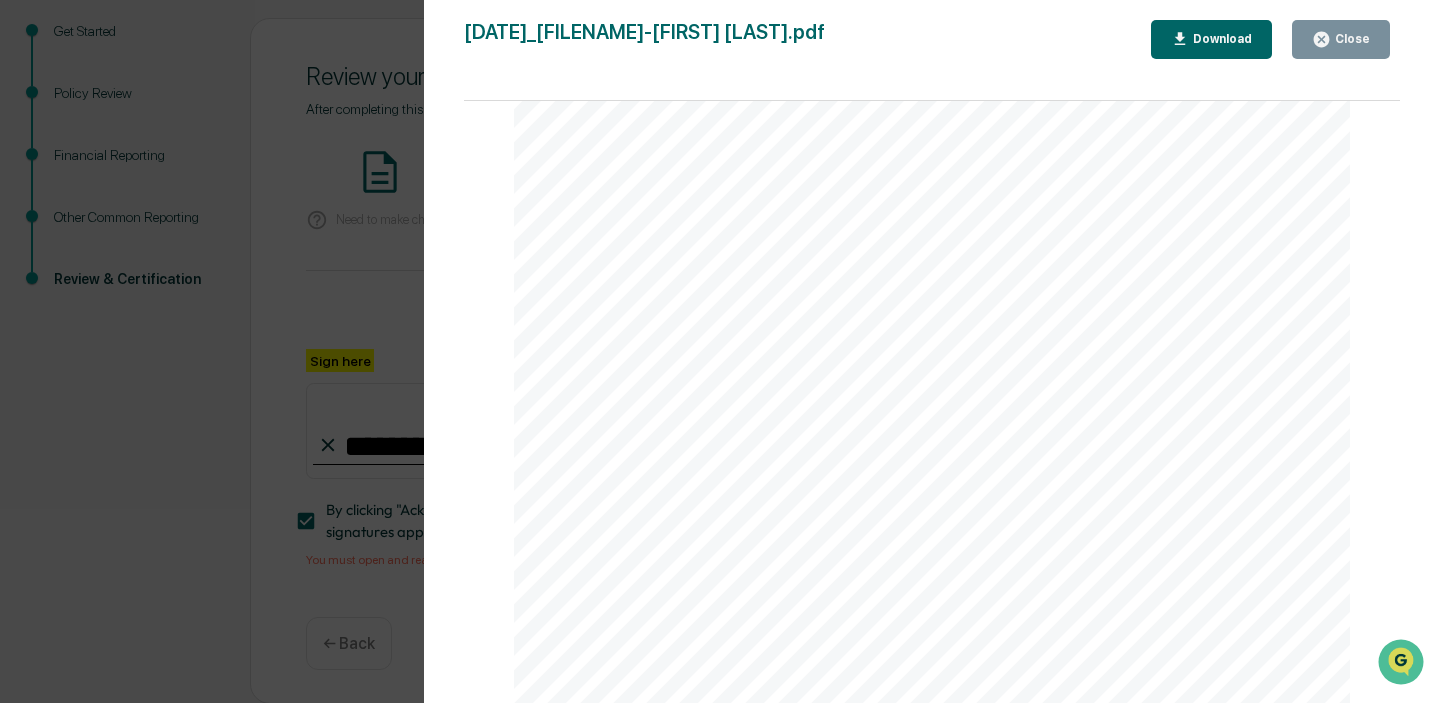 scroll, scrollTop: 4371, scrollLeft: 0, axis: vertical 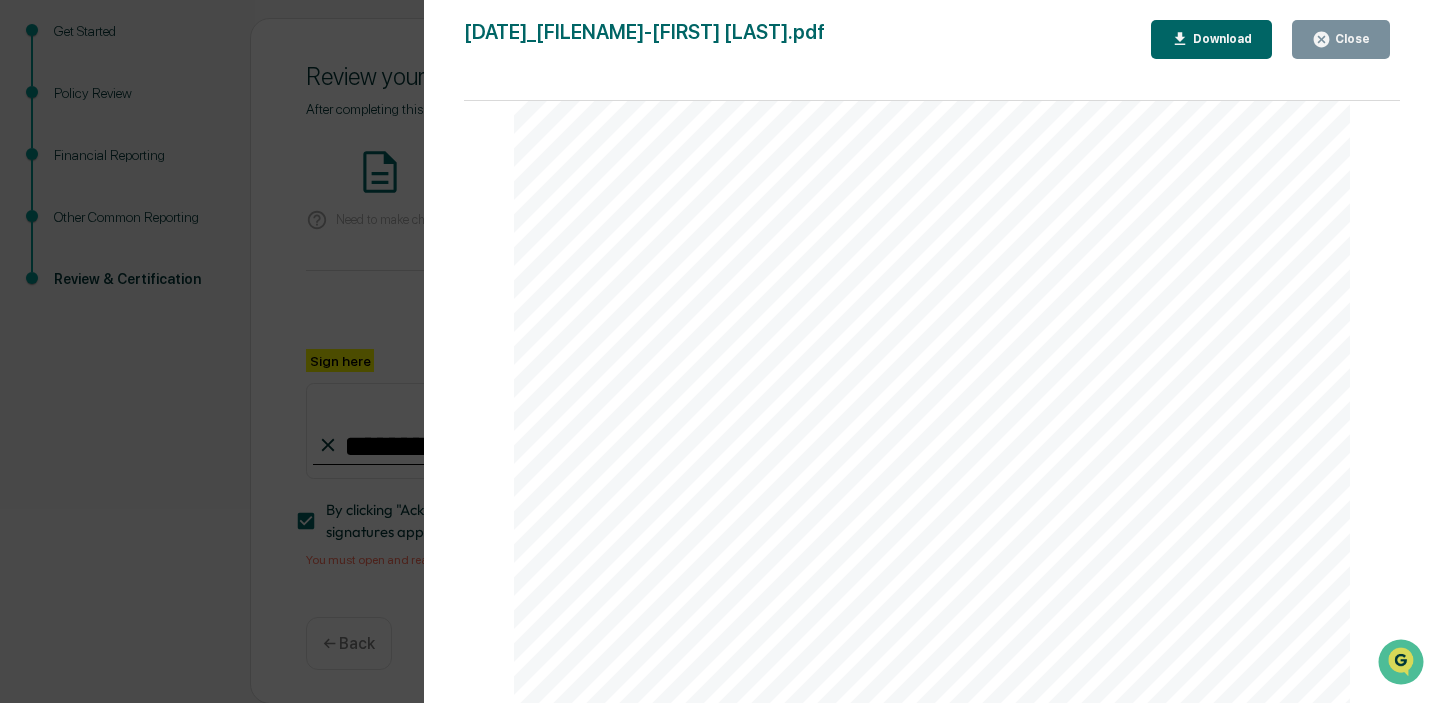 click on "Close" at bounding box center (1350, 39) 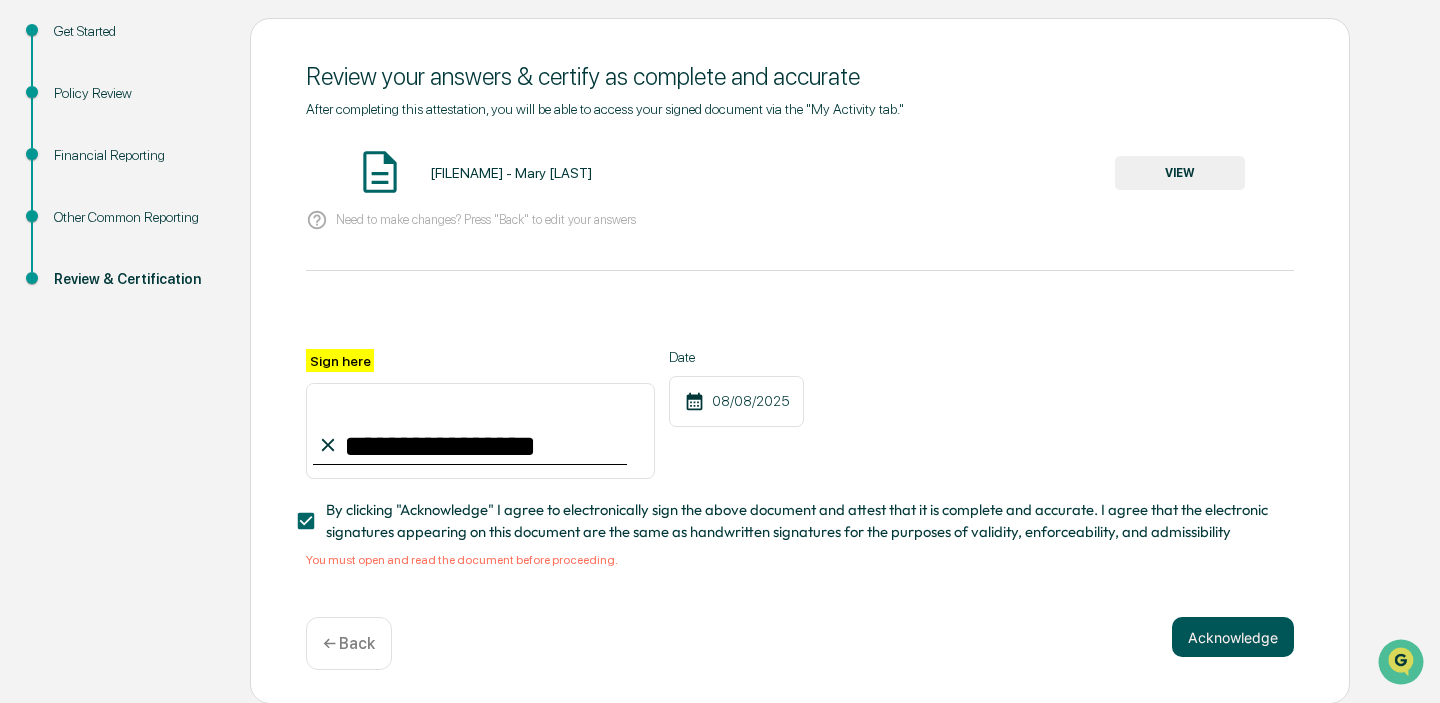 click on "Acknowledge" at bounding box center (1233, 637) 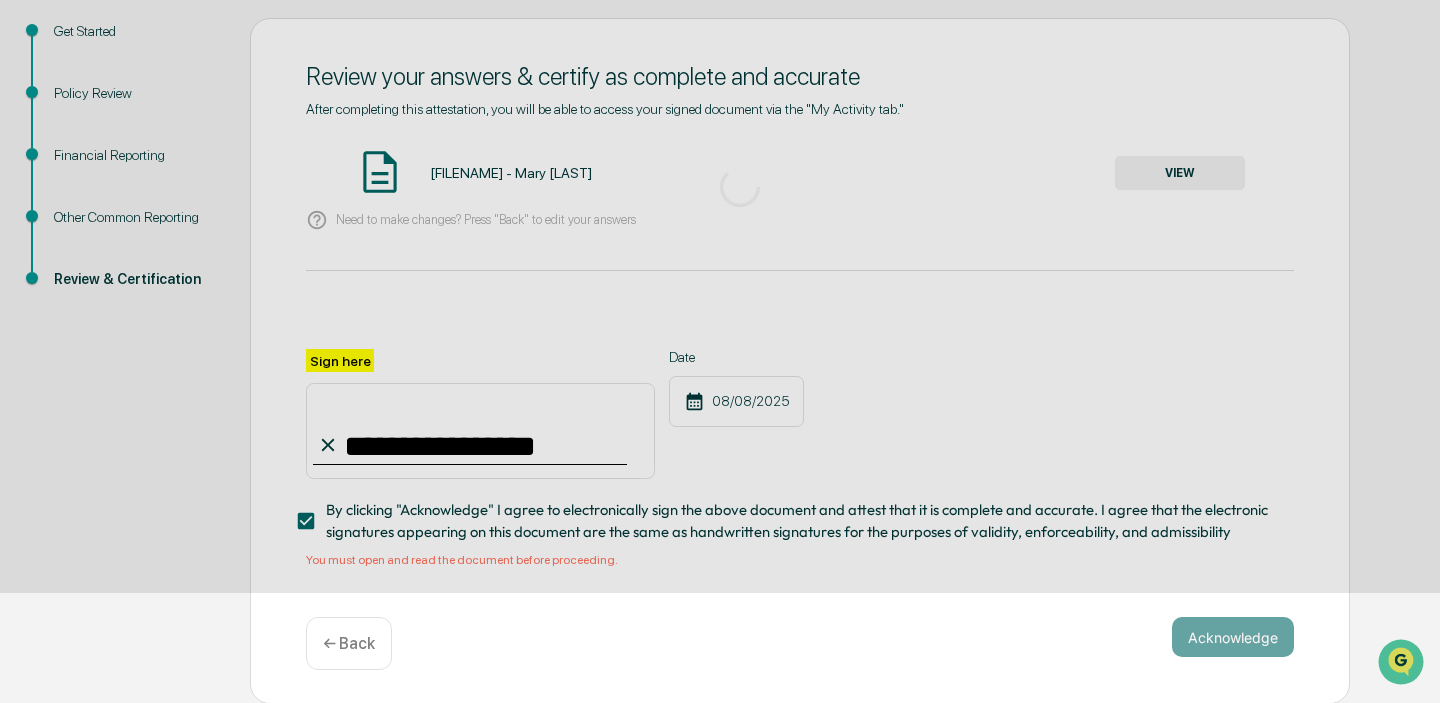 scroll, scrollTop: 103, scrollLeft: 0, axis: vertical 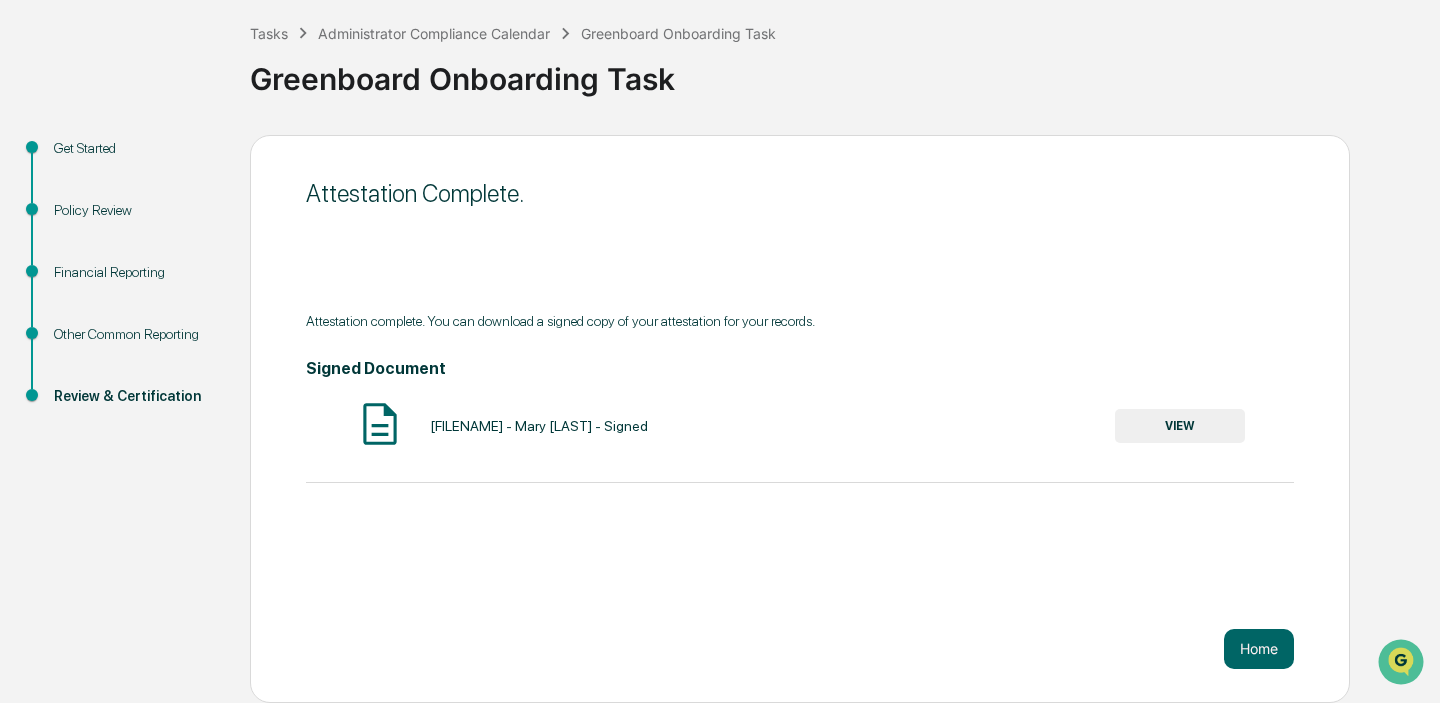 click on "Review & Certification" at bounding box center [136, 396] 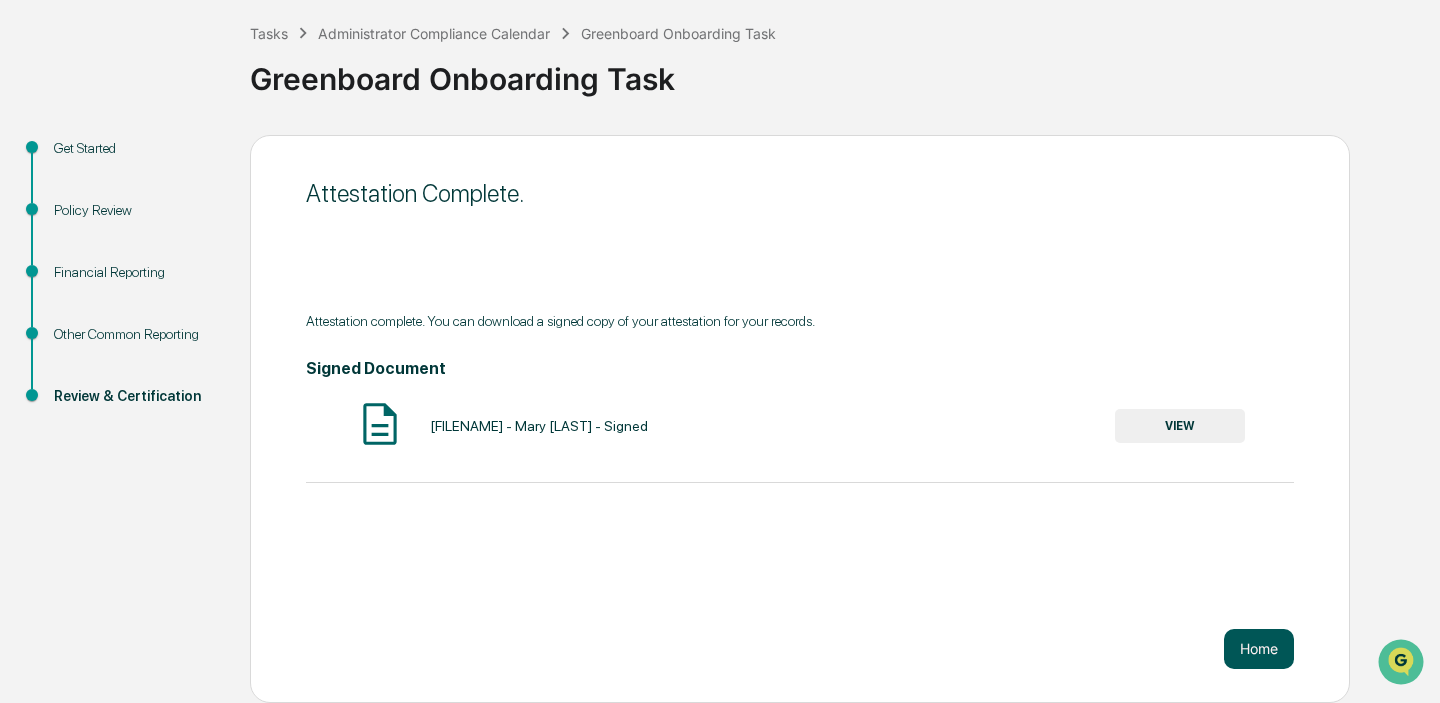 click on "Home" at bounding box center (1259, 649) 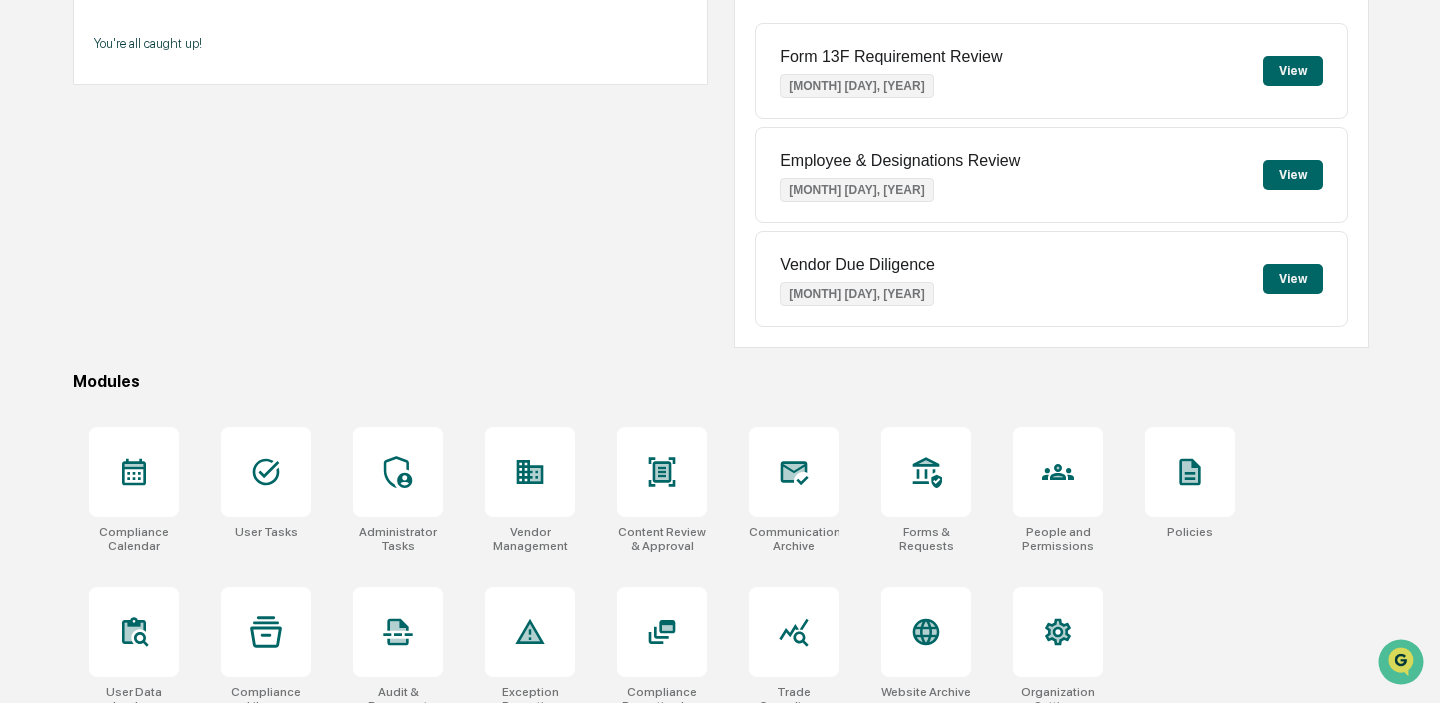 scroll, scrollTop: 244, scrollLeft: 0, axis: vertical 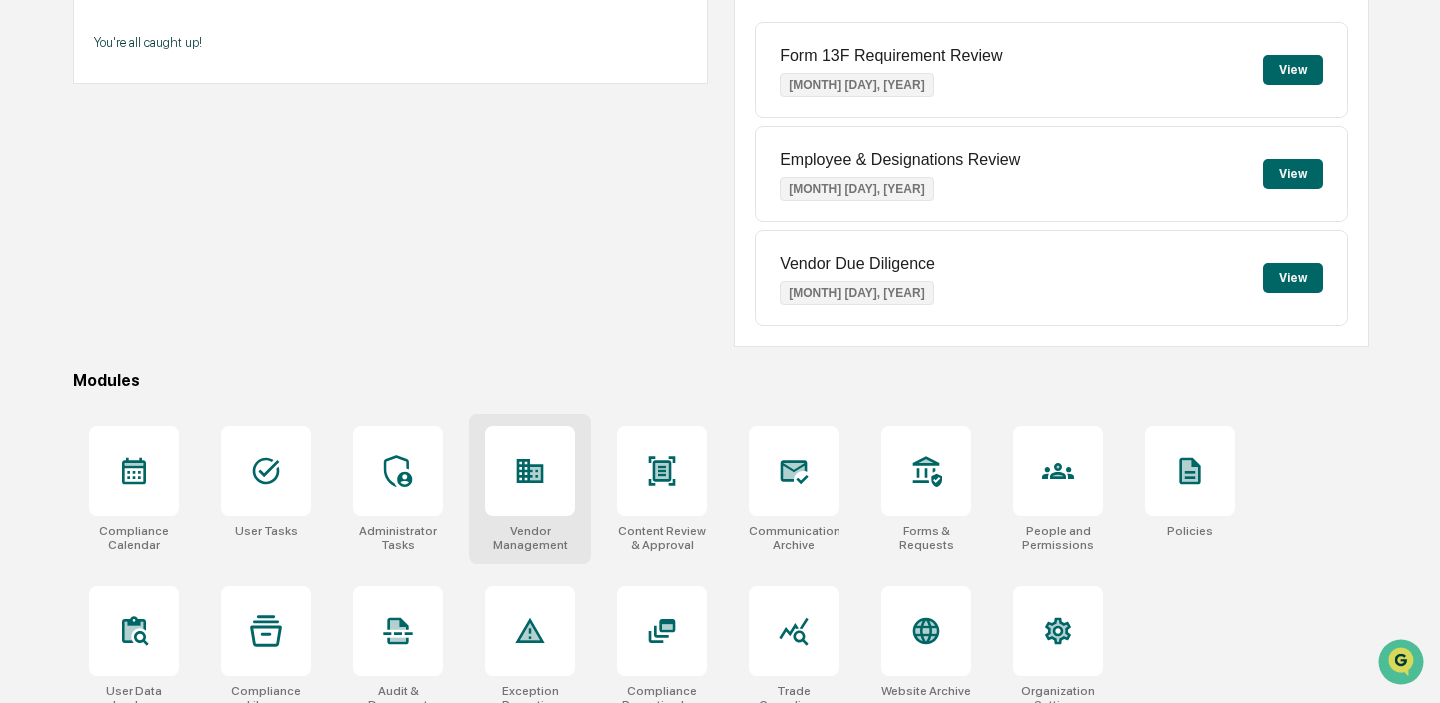 click at bounding box center (530, 471) 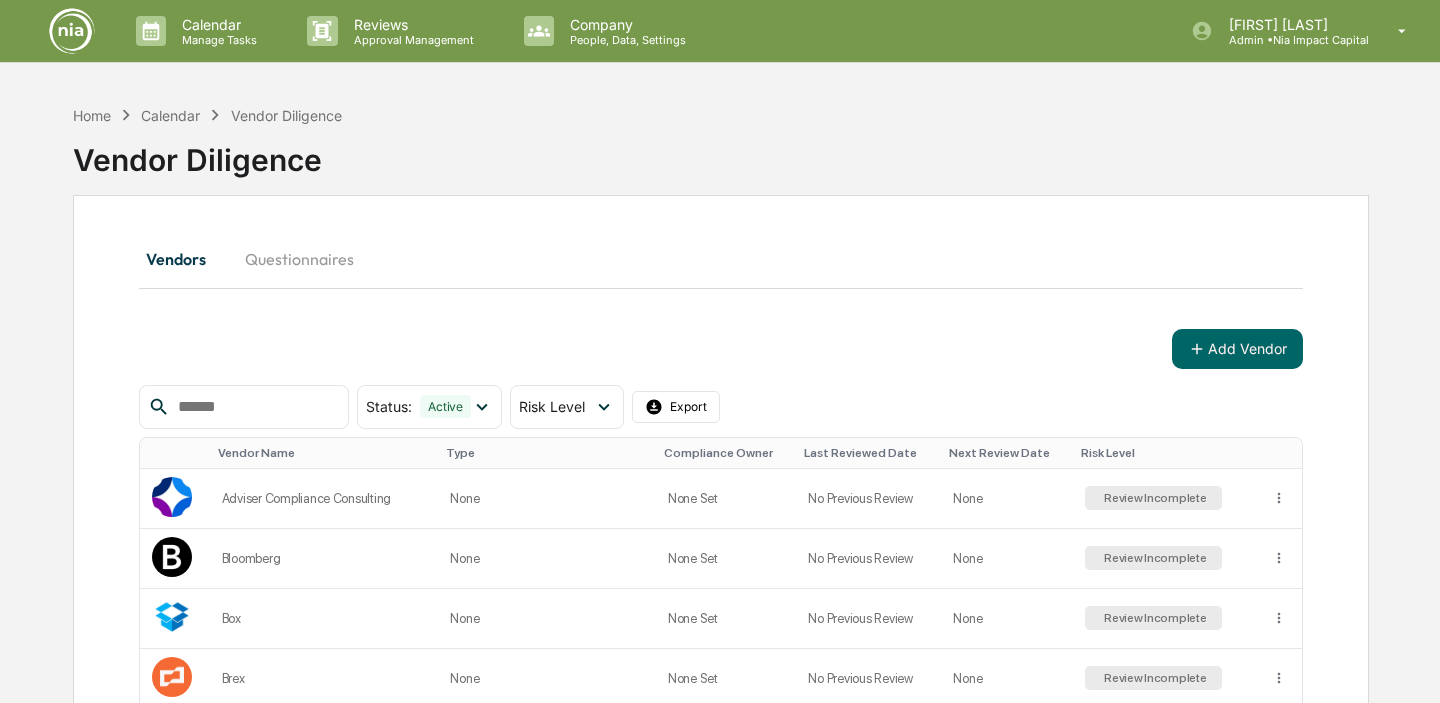scroll, scrollTop: 0, scrollLeft: 0, axis: both 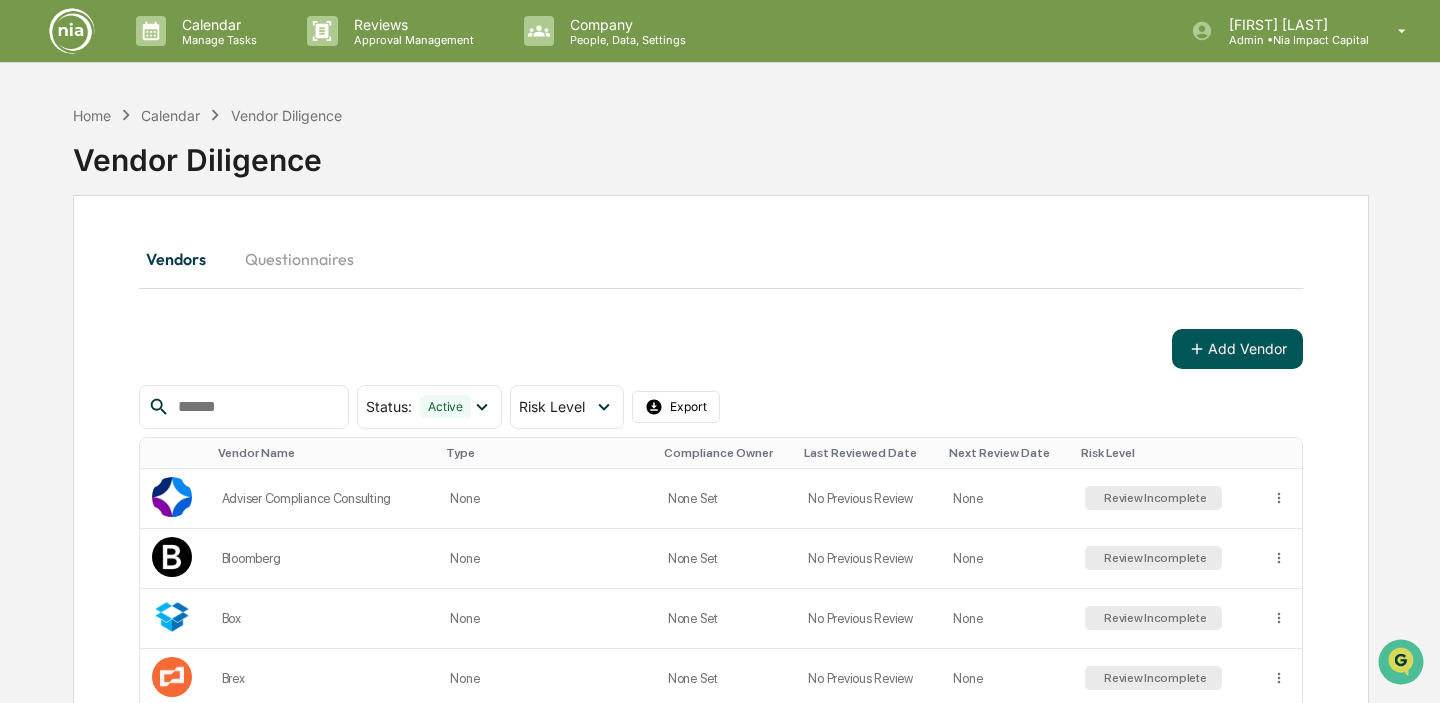 click on "Add Vendor" at bounding box center (1237, 349) 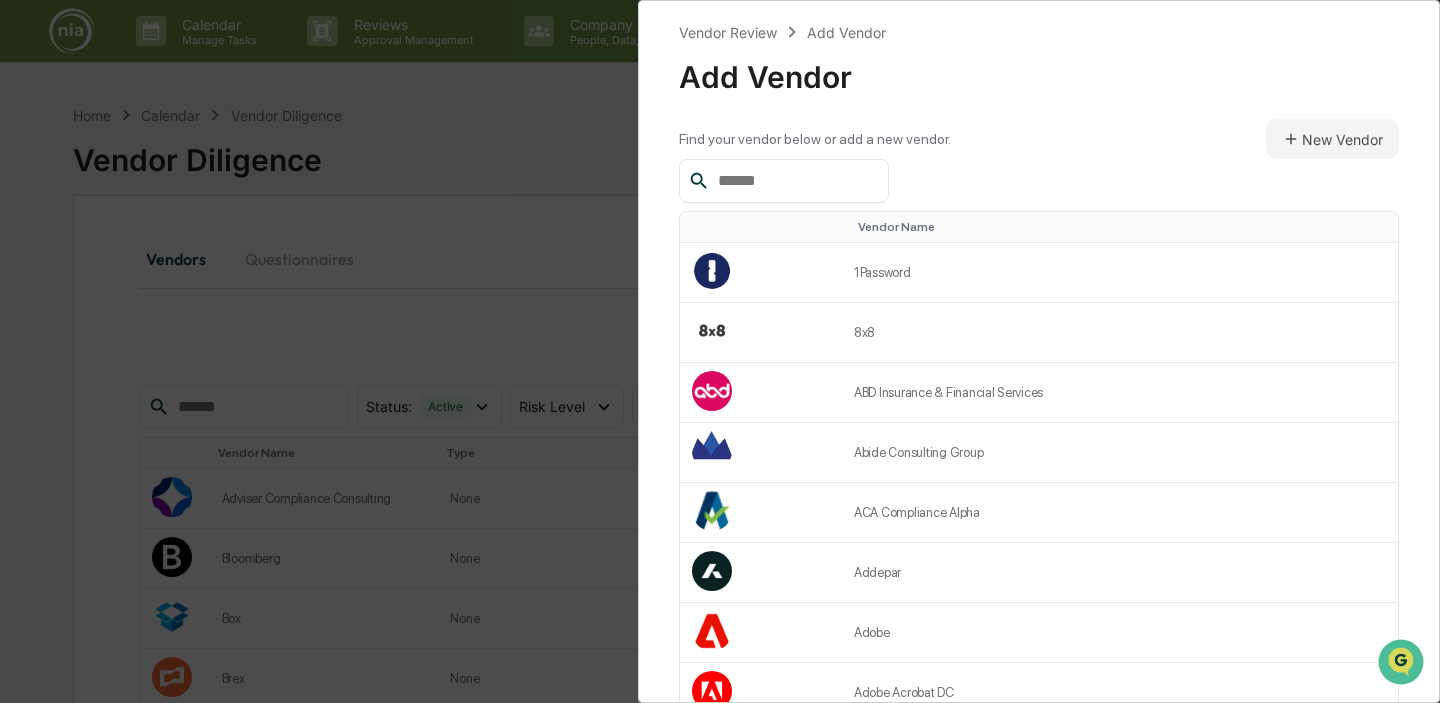 click at bounding box center (795, 181) 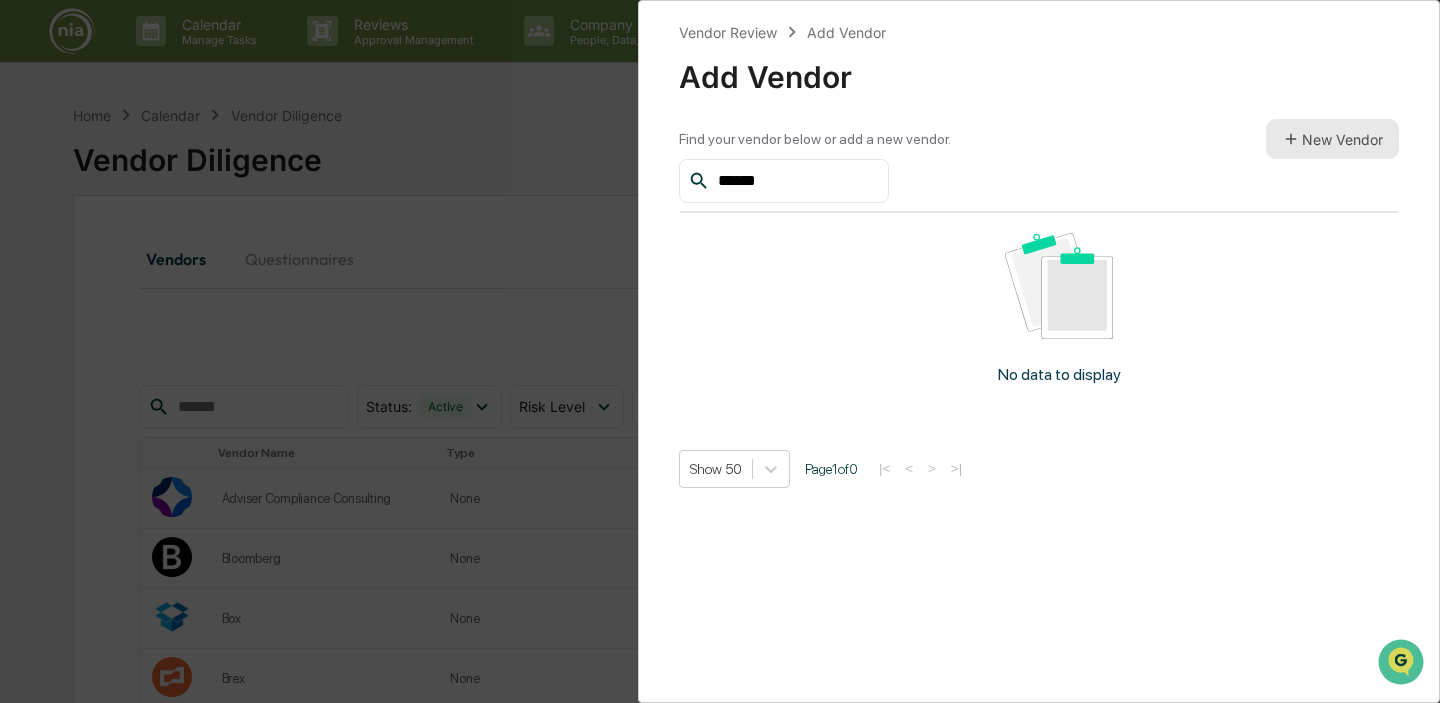type on "******" 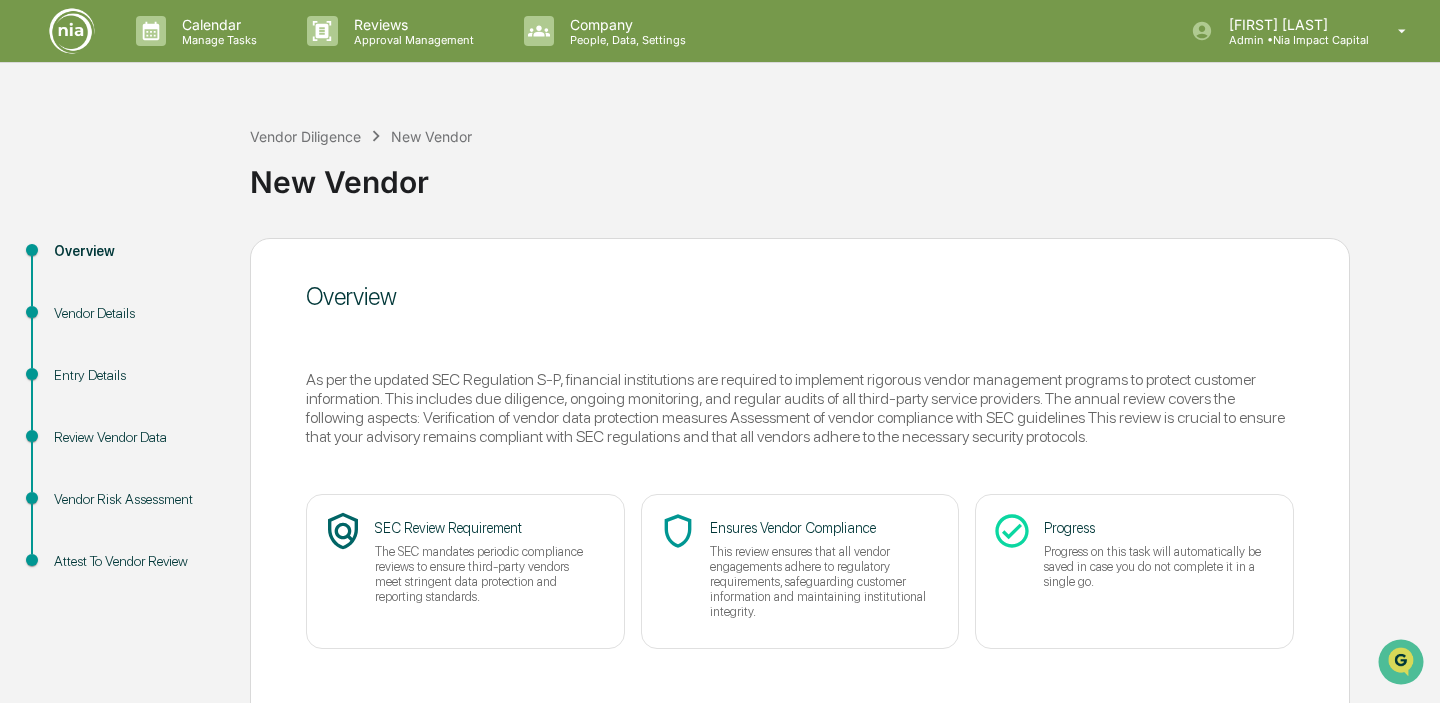 scroll, scrollTop: 103, scrollLeft: 0, axis: vertical 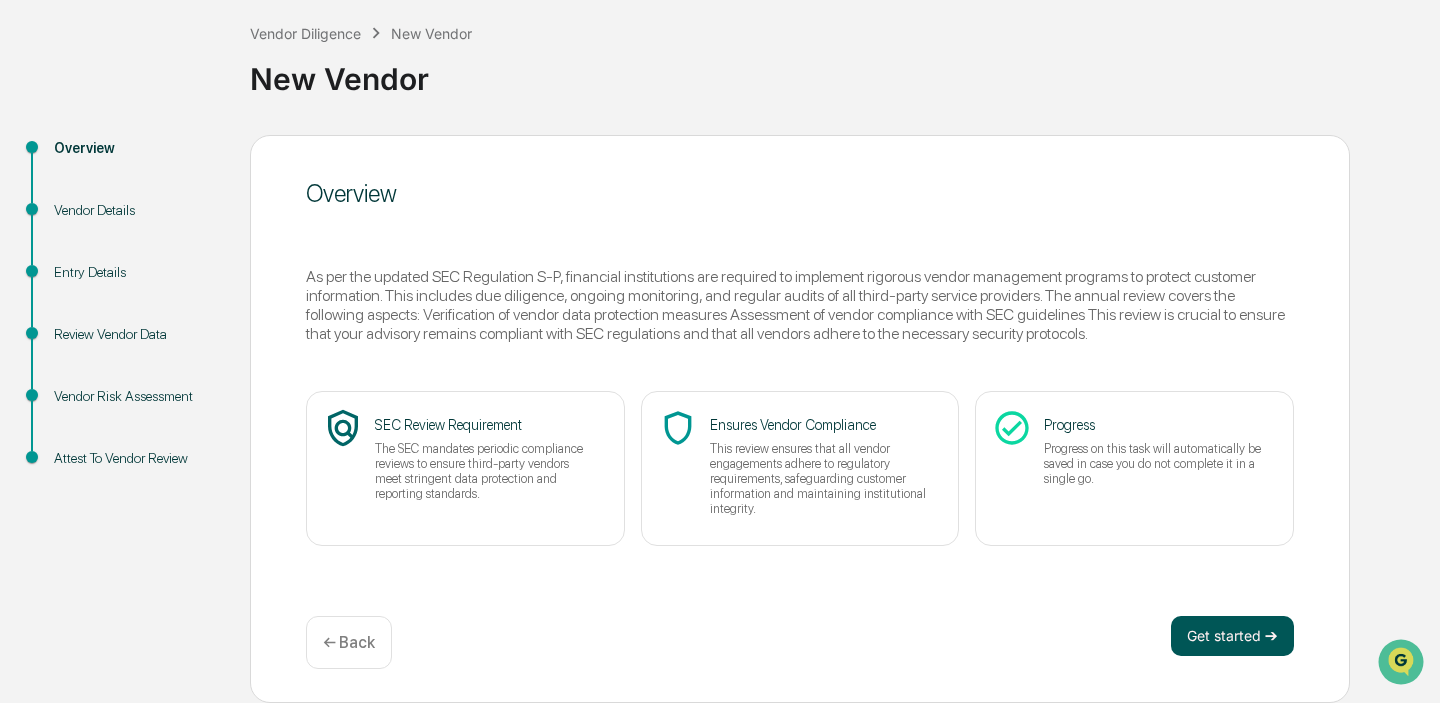click on "Get started ➔" at bounding box center (1232, 636) 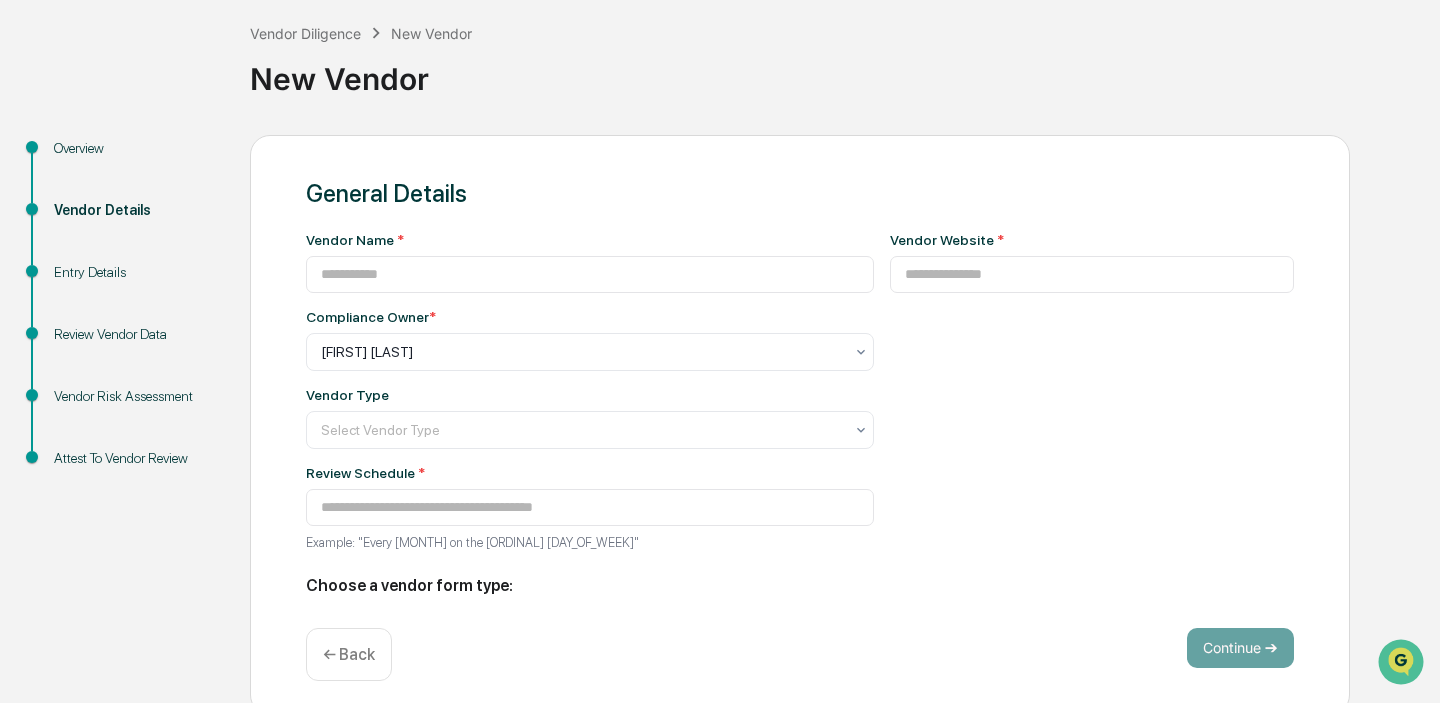 type on "**********" 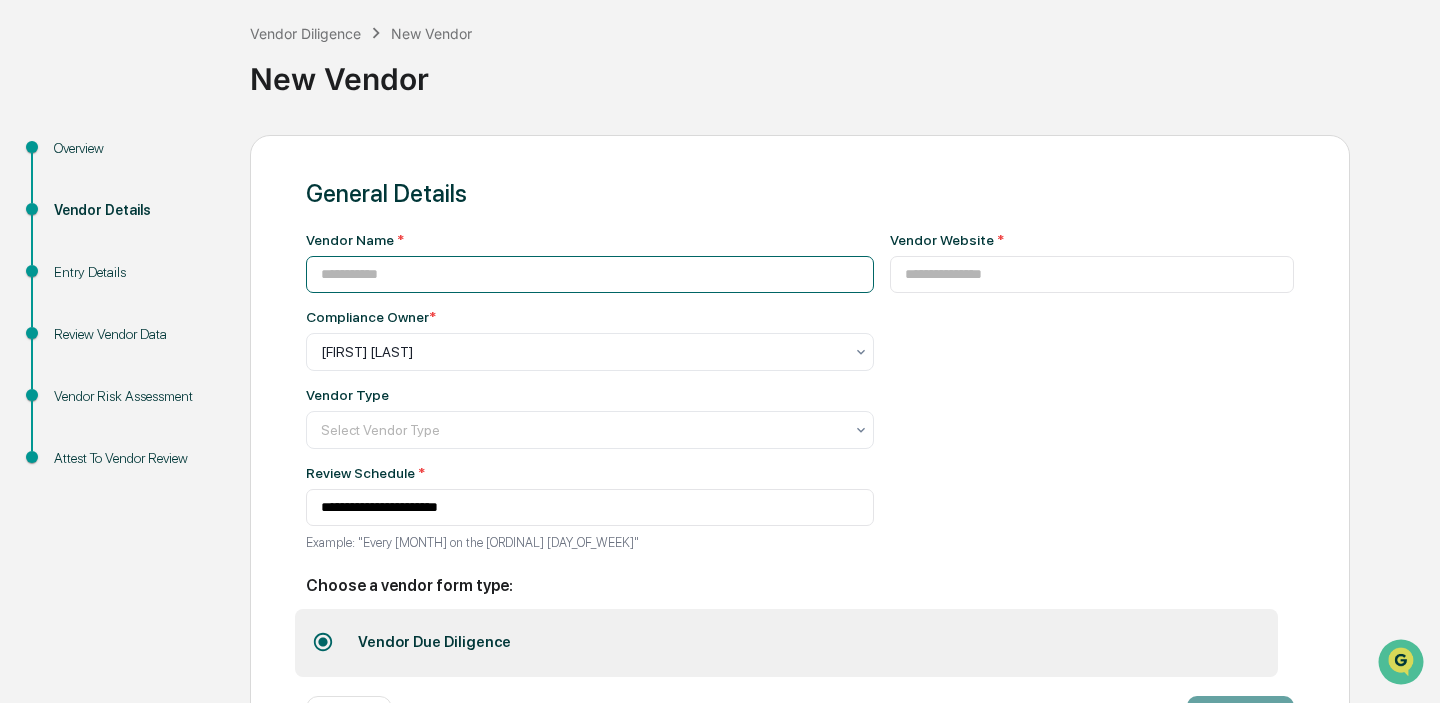 click at bounding box center [590, 274] 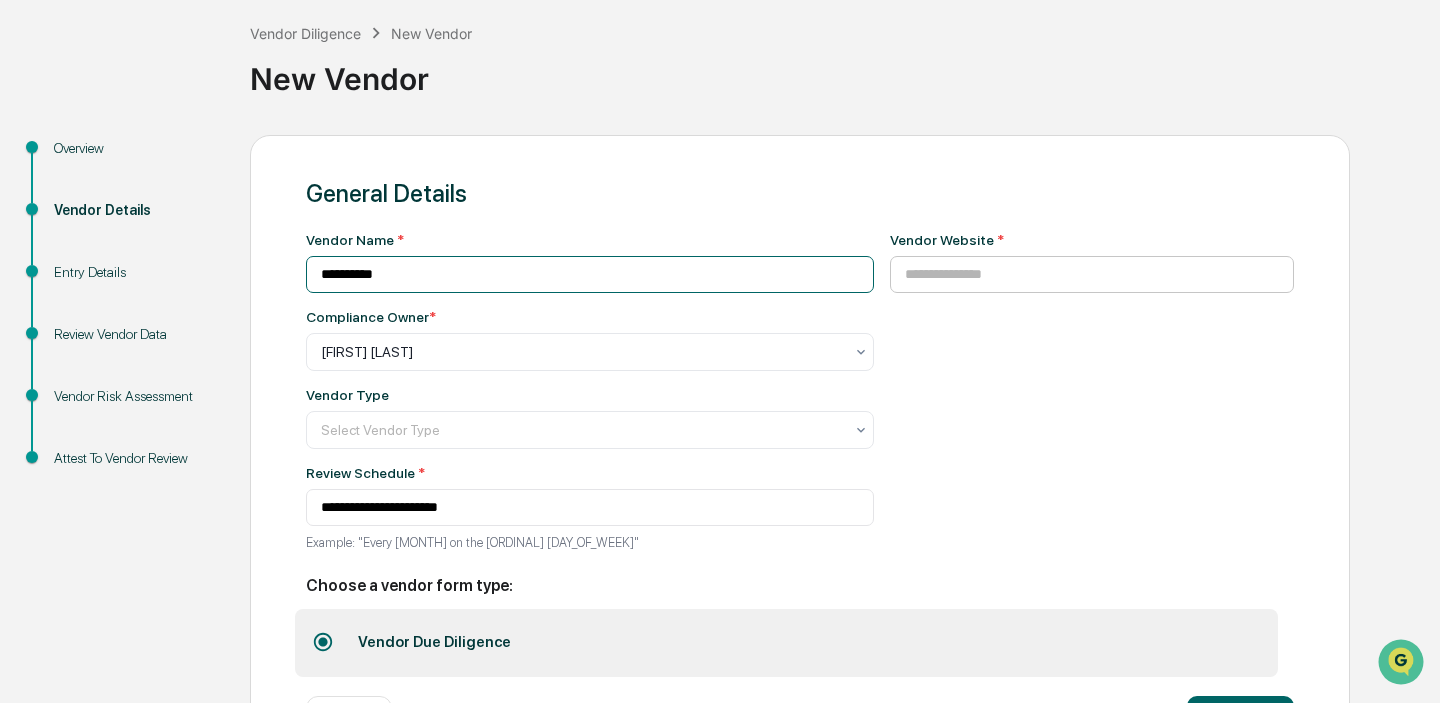 type on "**********" 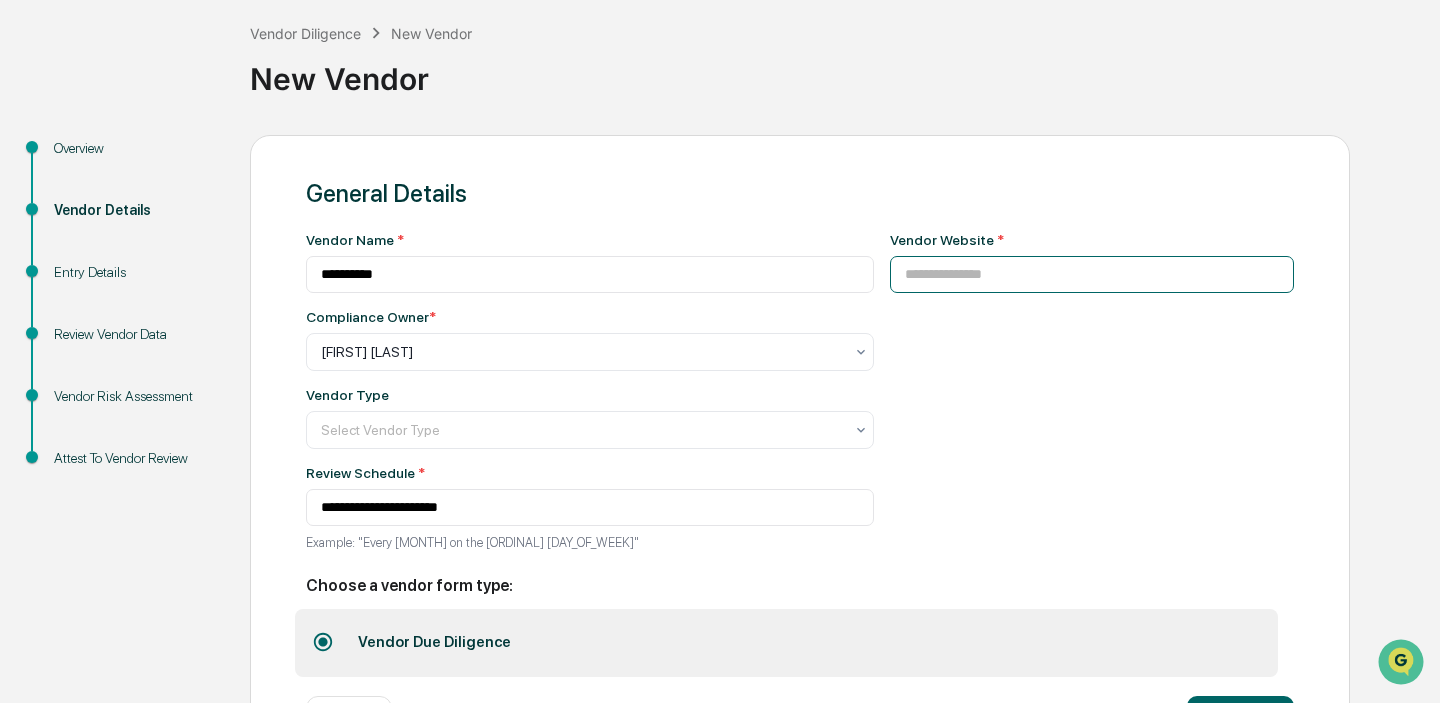 click at bounding box center (1092, 274) 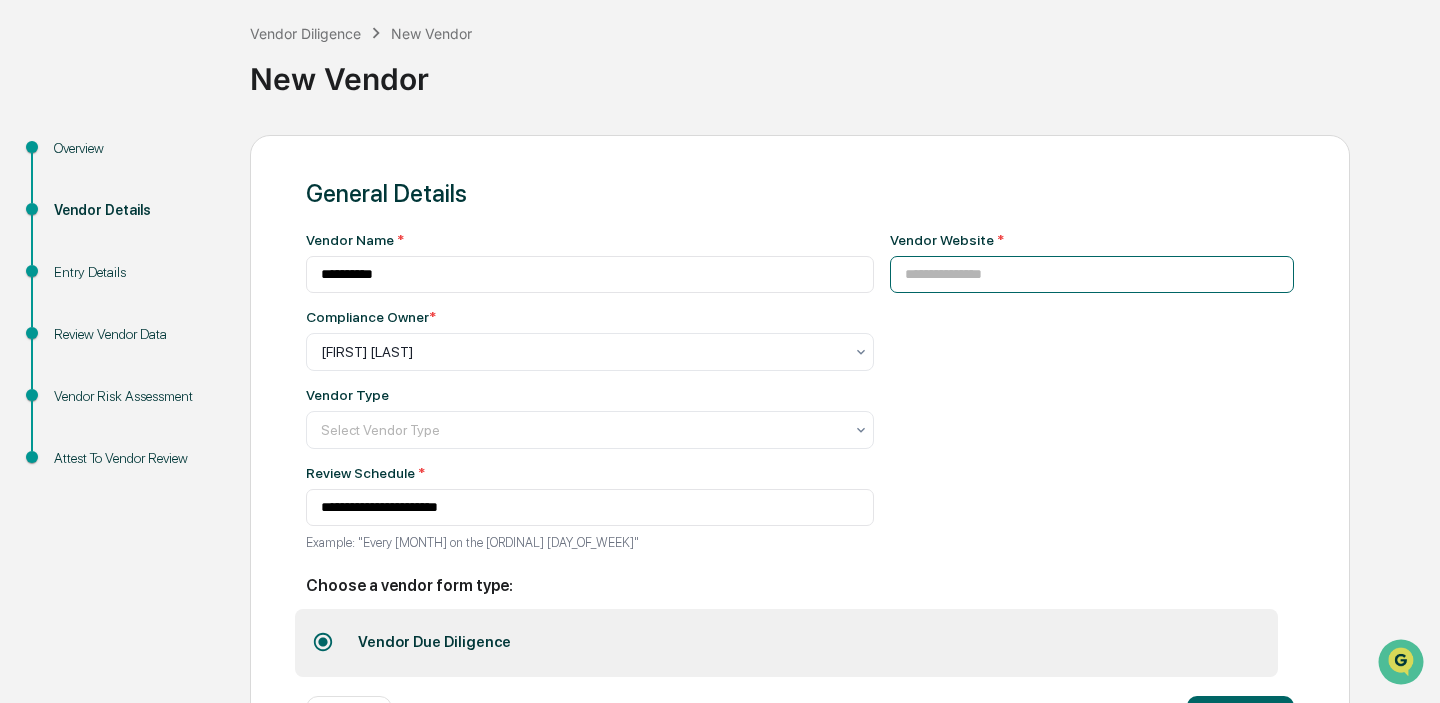 paste on "**********" 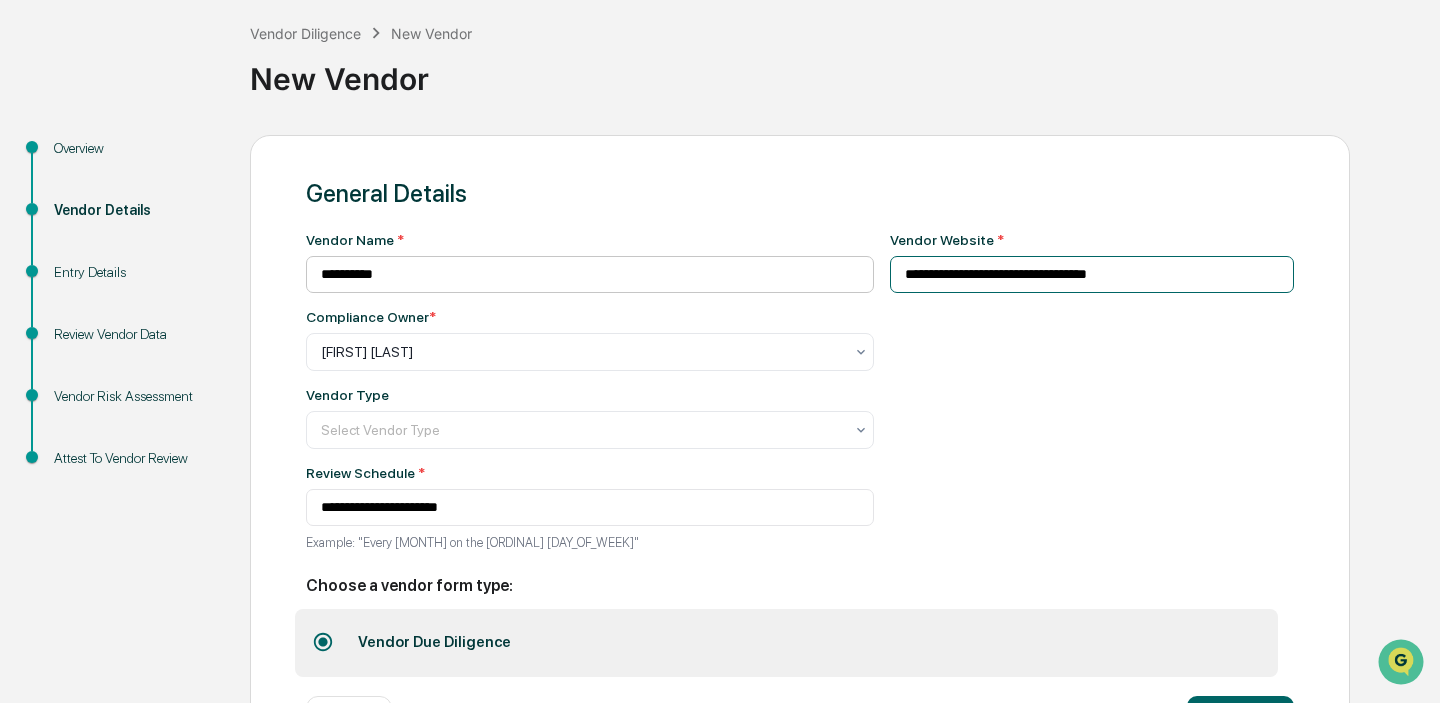 type on "**********" 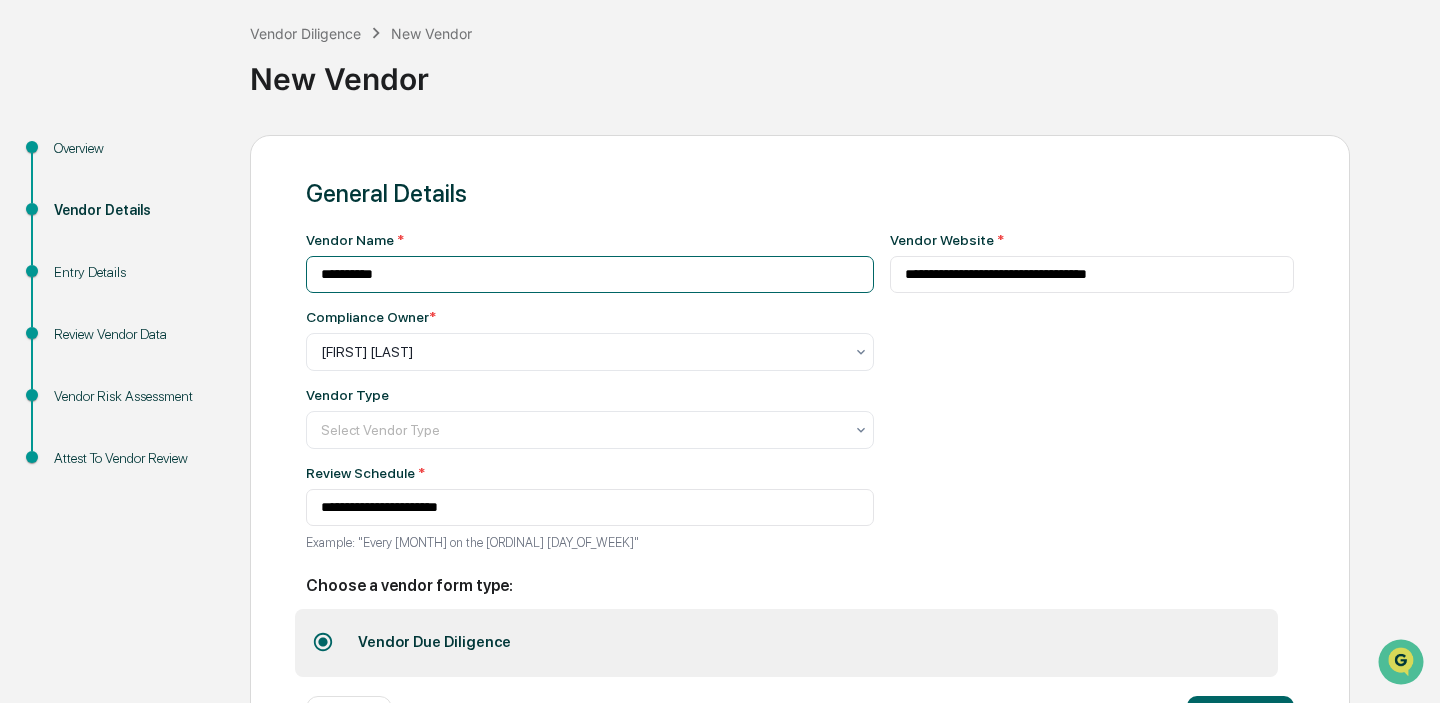 click on "**********" at bounding box center [590, 274] 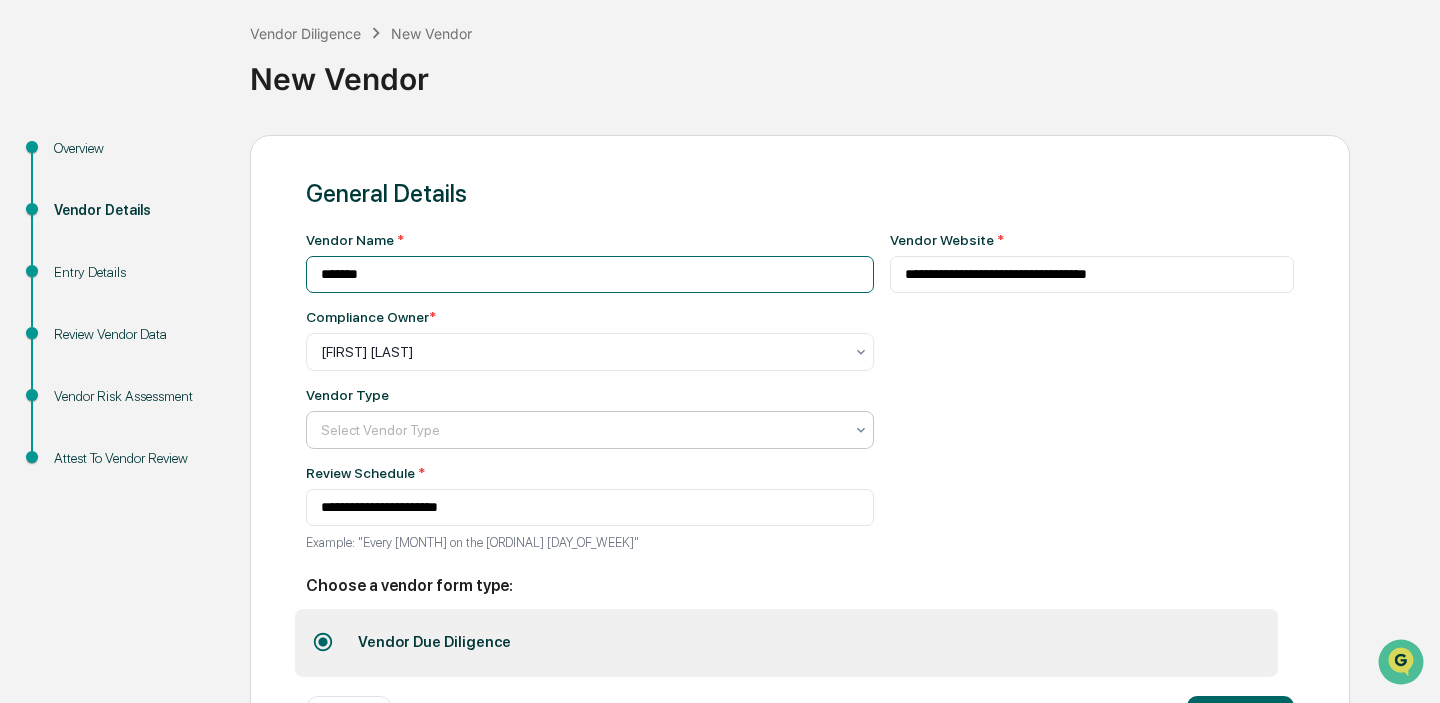 type on "*******" 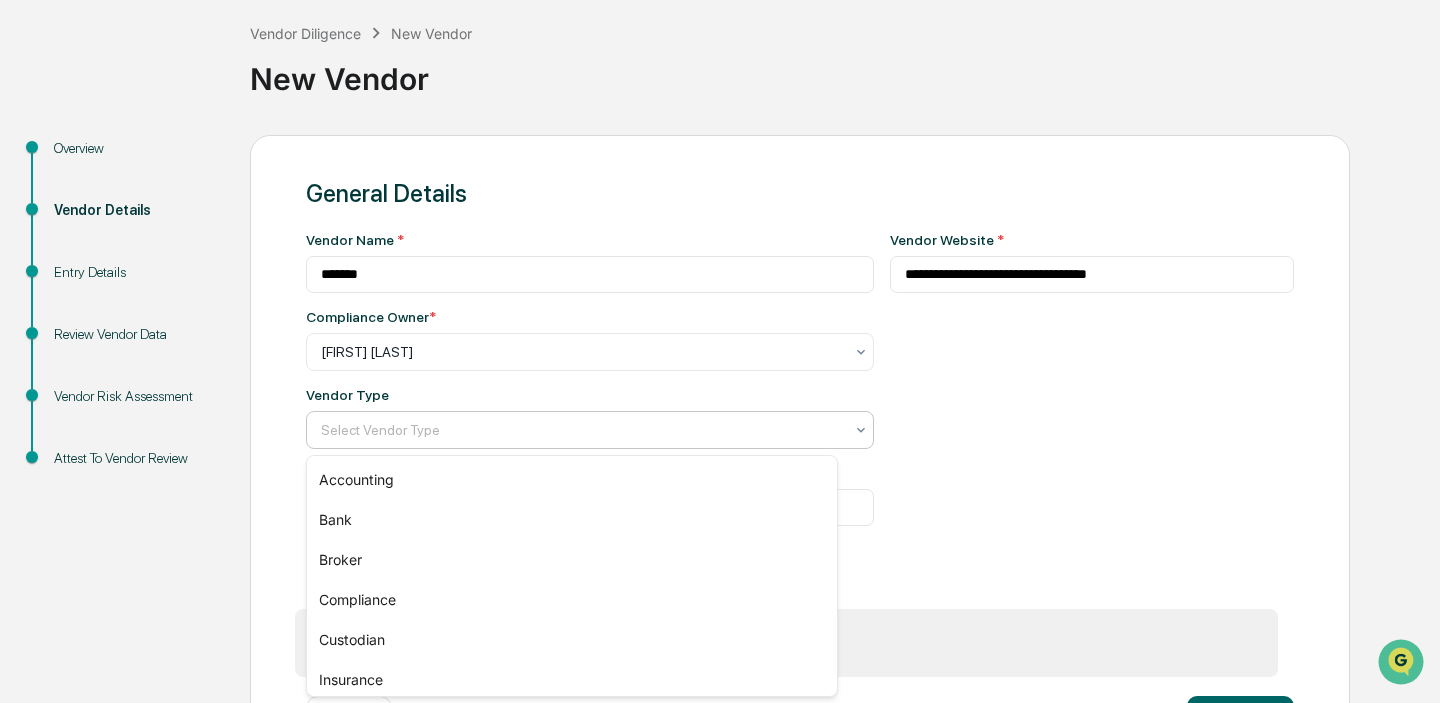 click at bounding box center [582, 430] 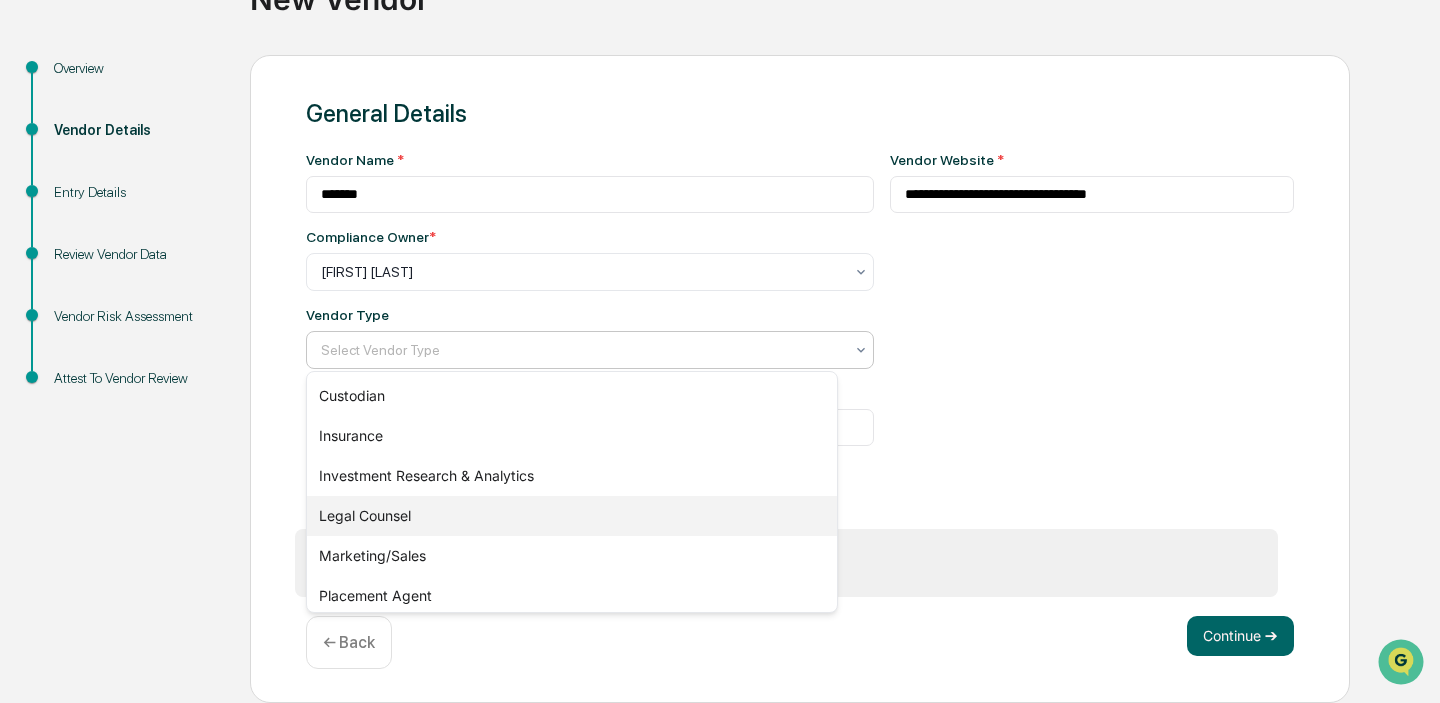 scroll, scrollTop: 287, scrollLeft: 0, axis: vertical 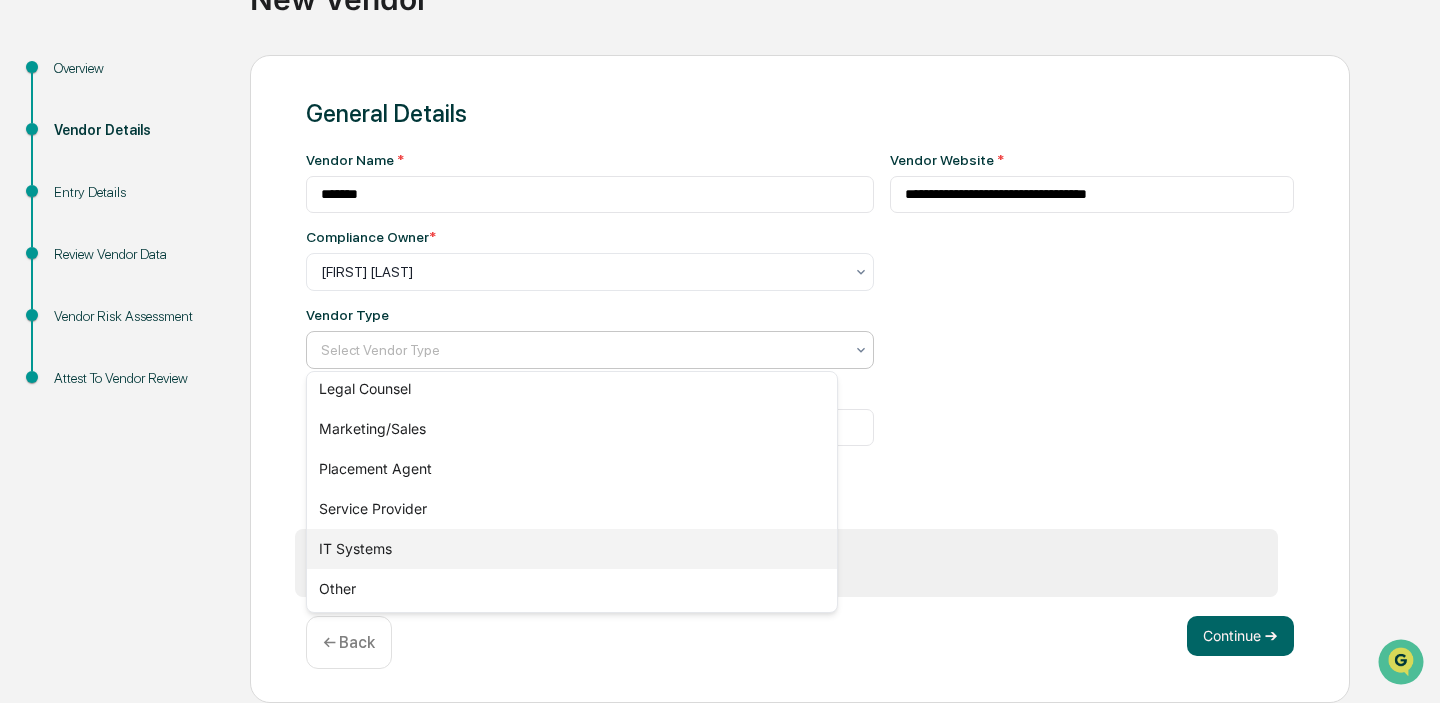 click on "IT Systems" at bounding box center (572, 549) 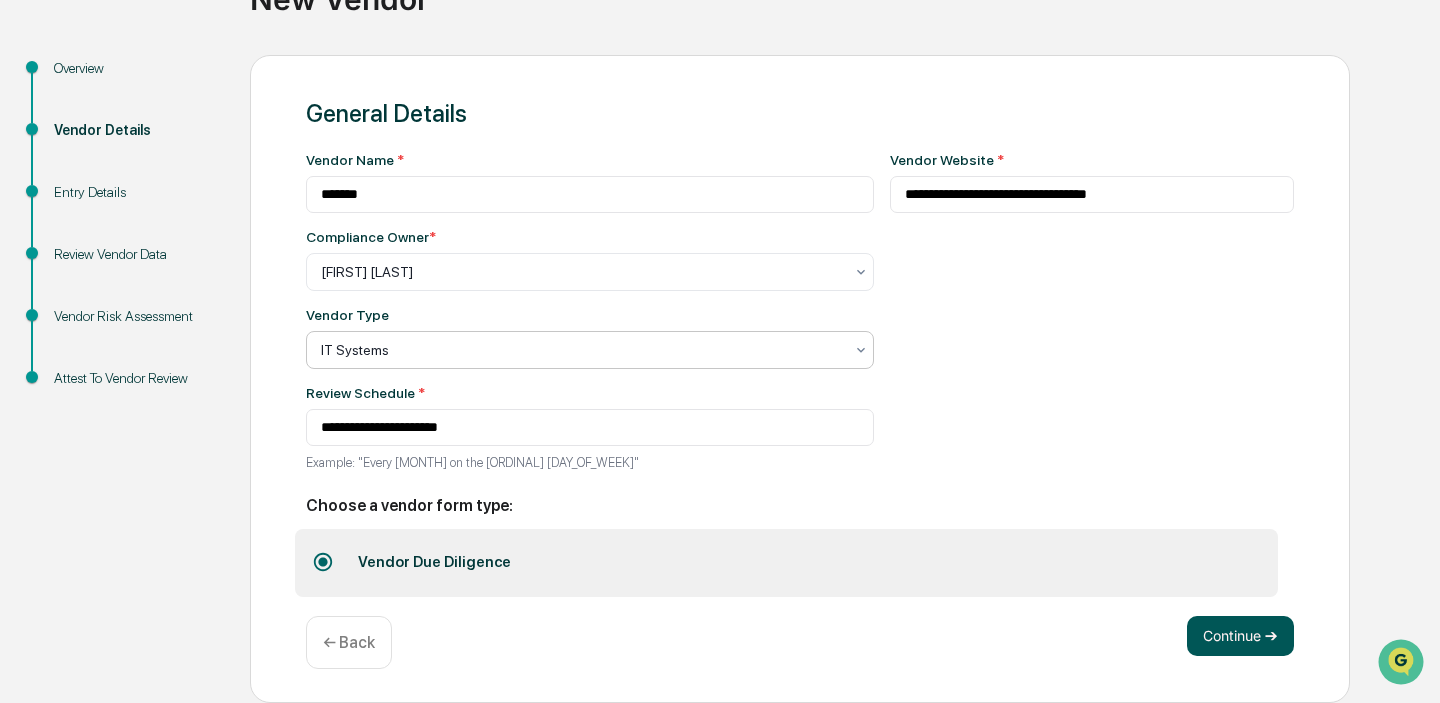 click on "Continue ➔" at bounding box center (1240, 636) 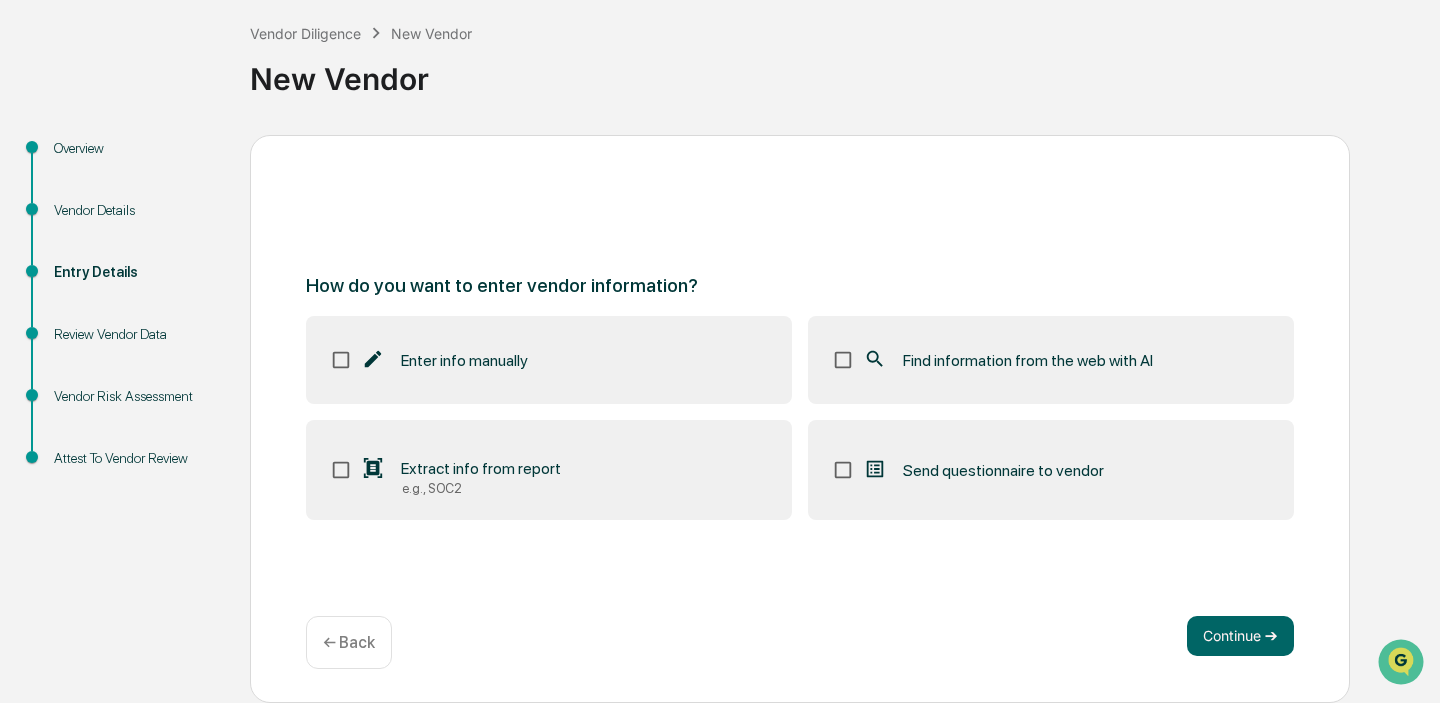 scroll, scrollTop: 0, scrollLeft: 0, axis: both 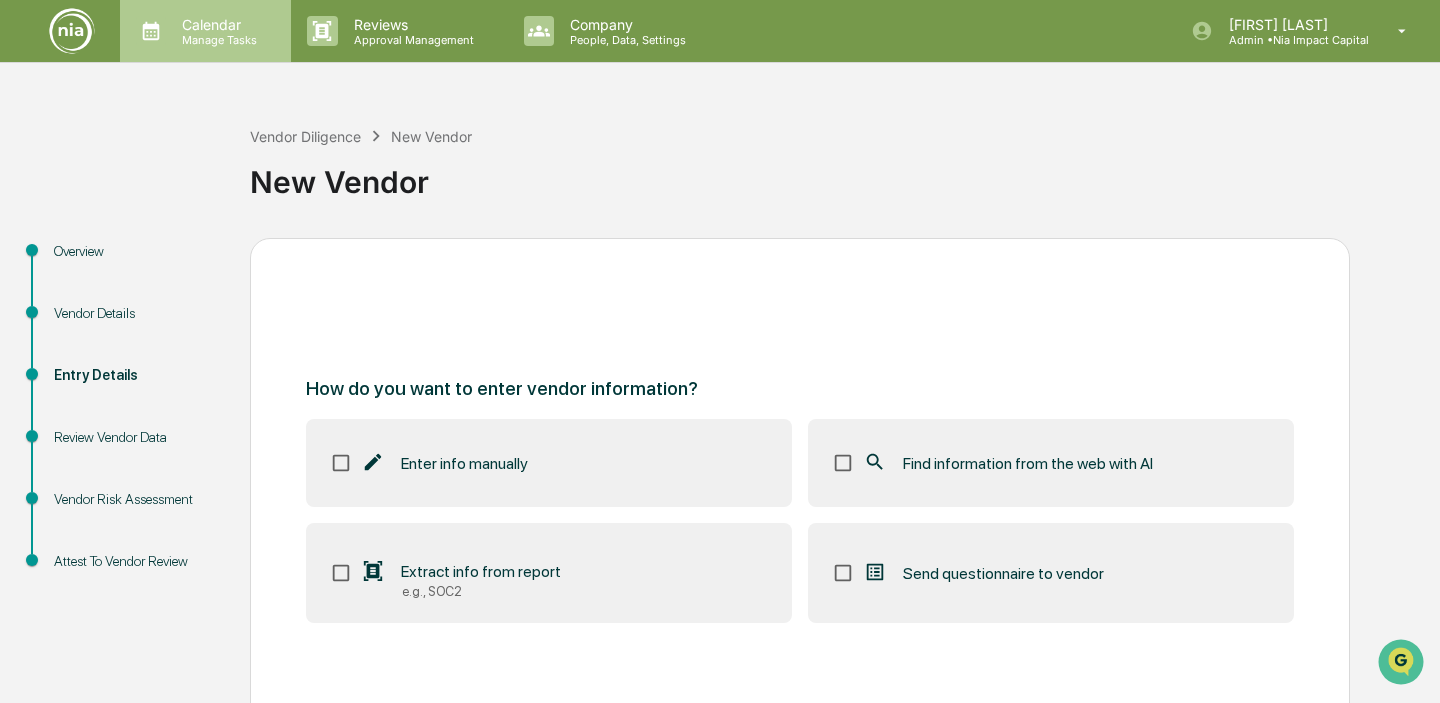 click on "Manage Tasks" at bounding box center [216, 40] 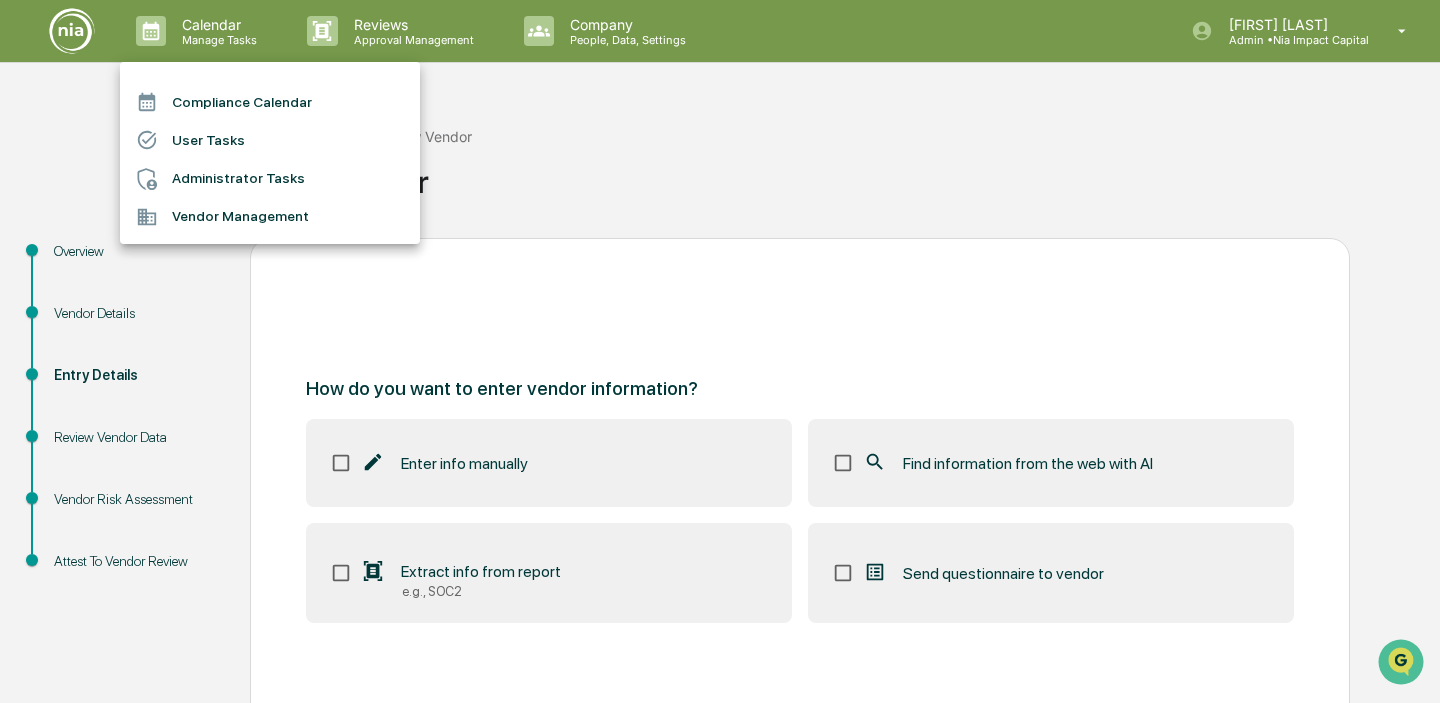 click at bounding box center [720, 351] 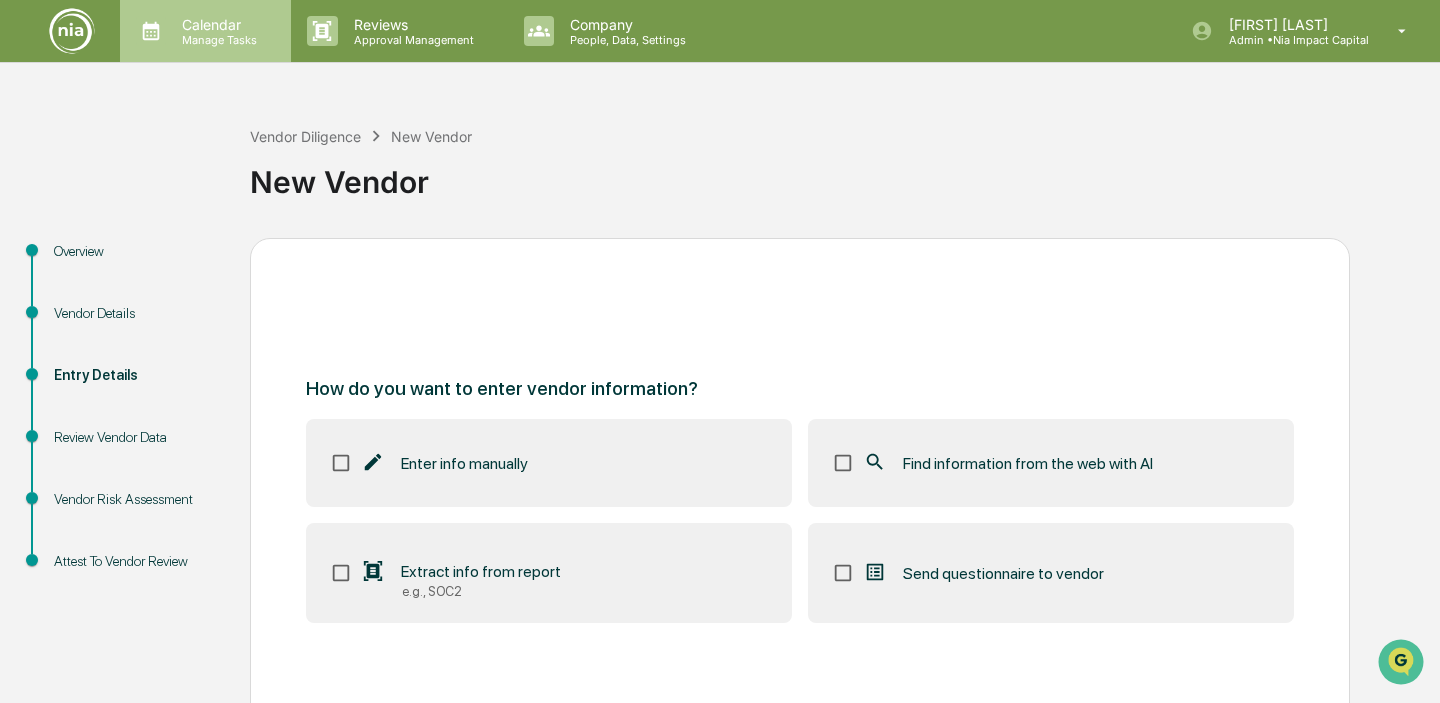 click on "Calendar" at bounding box center (216, 24) 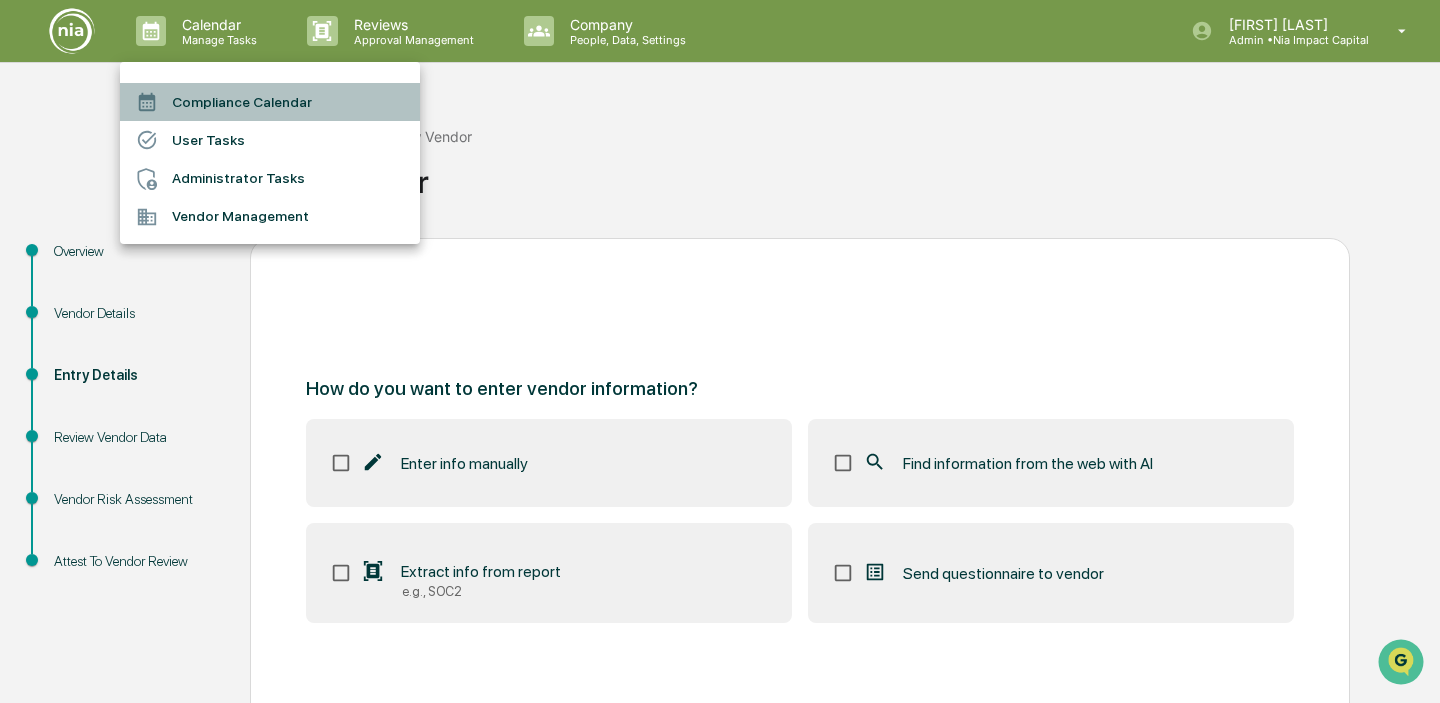 click on "Compliance Calendar" at bounding box center (270, 102) 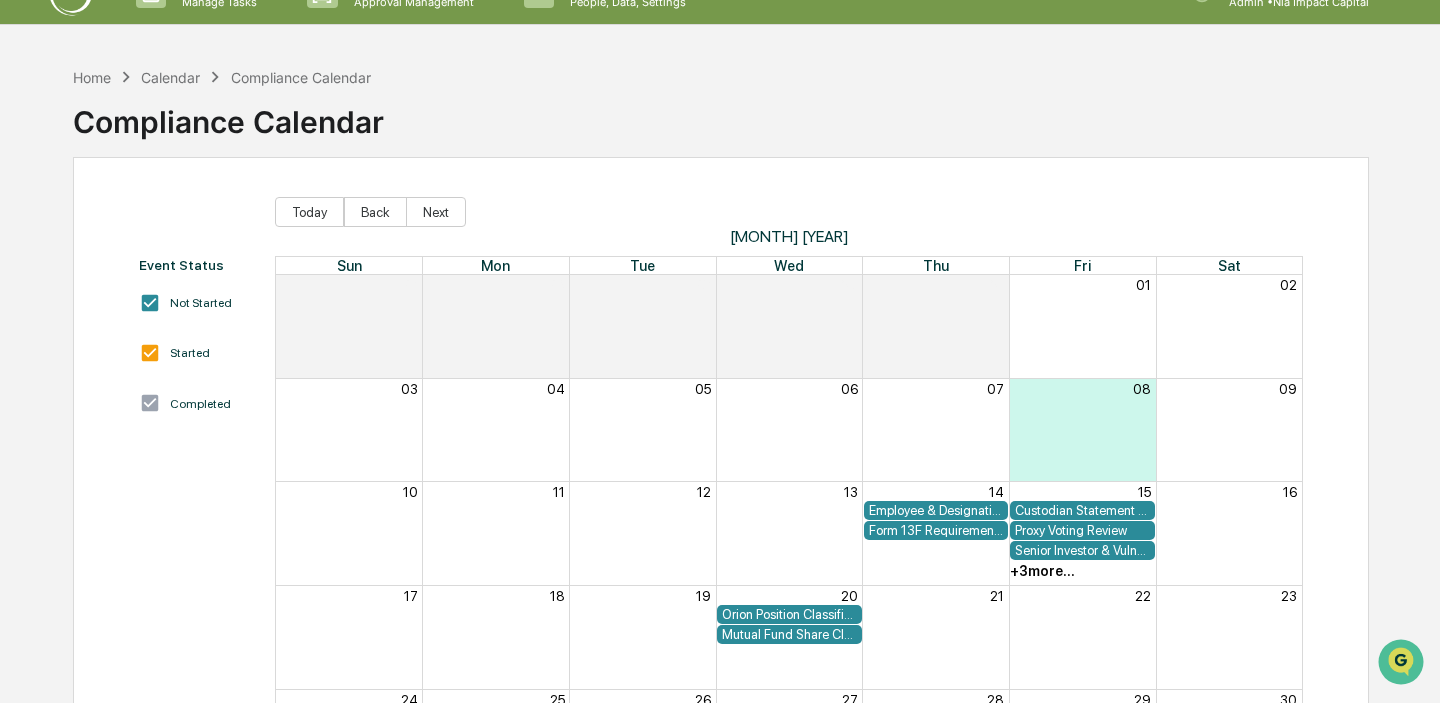 scroll, scrollTop: 0, scrollLeft: 0, axis: both 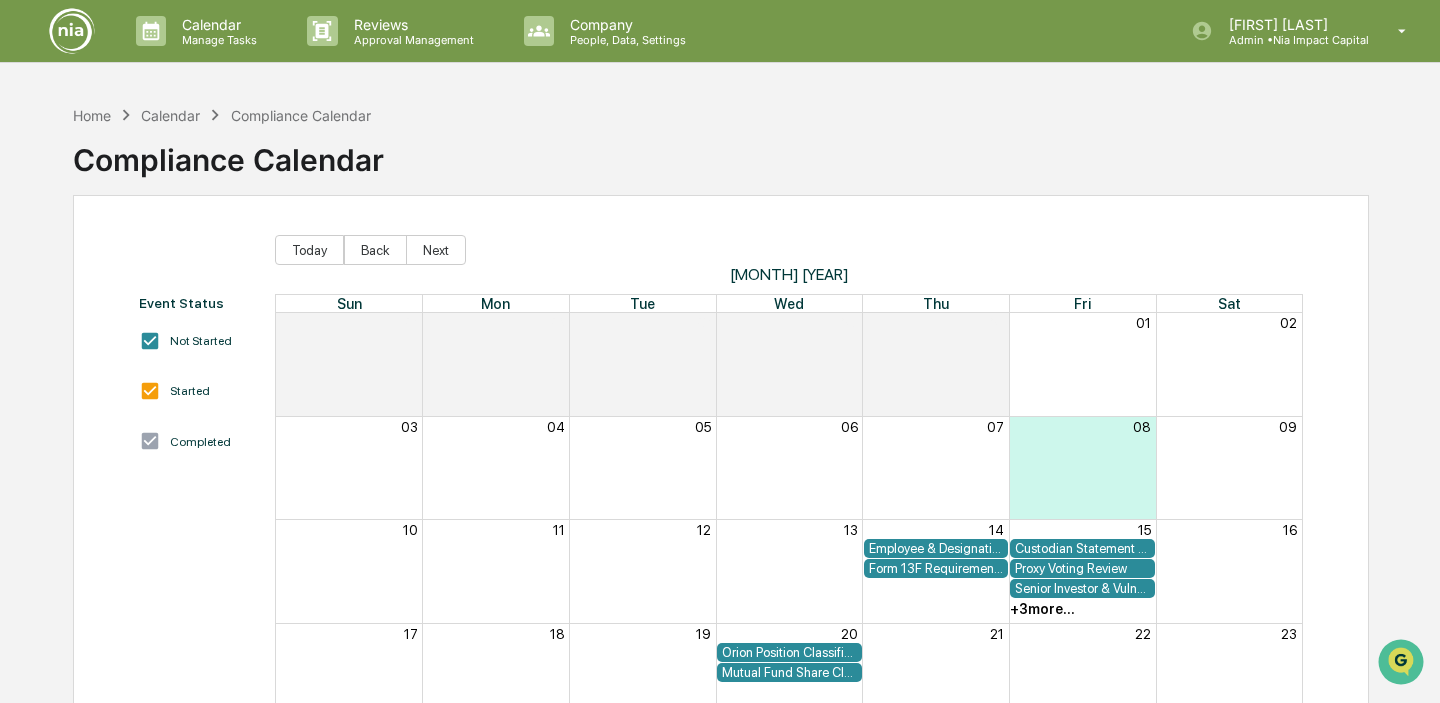 click at bounding box center [72, 31] 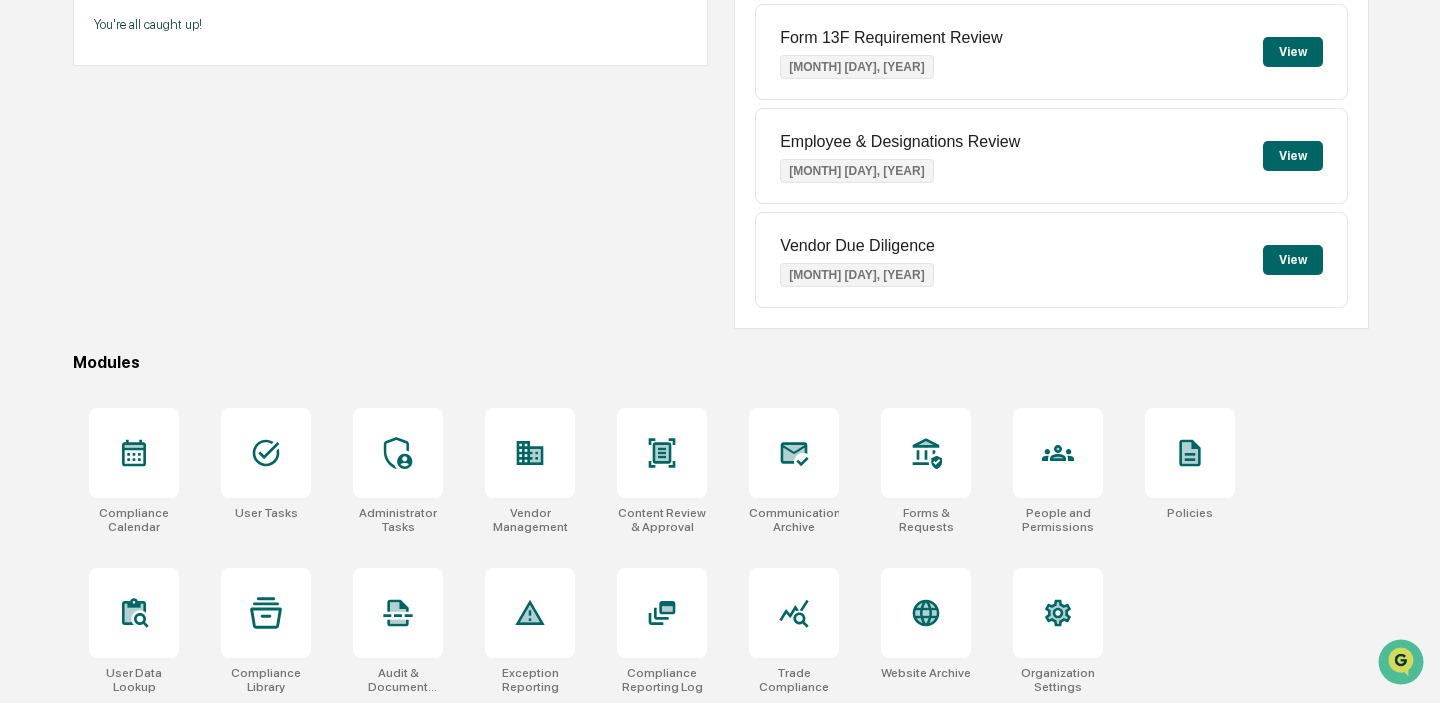 scroll, scrollTop: 266, scrollLeft: 0, axis: vertical 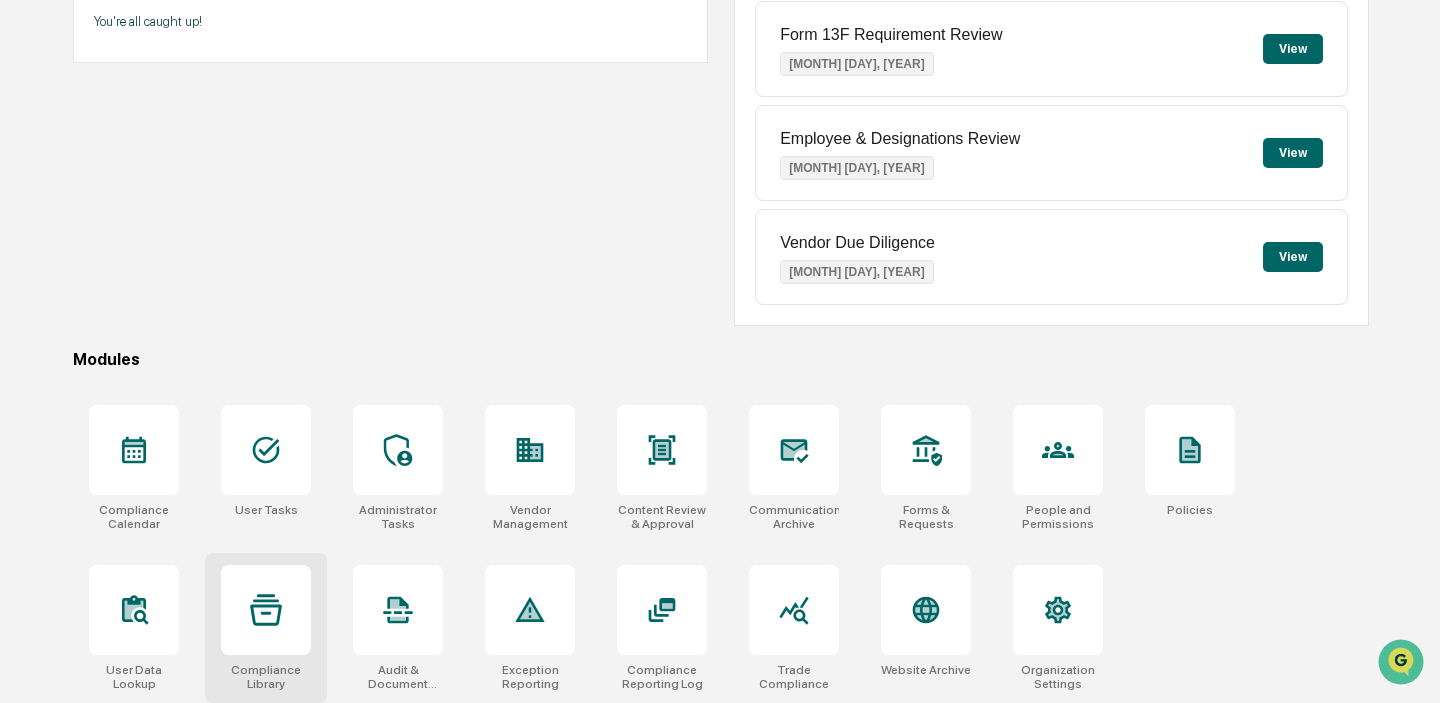 click 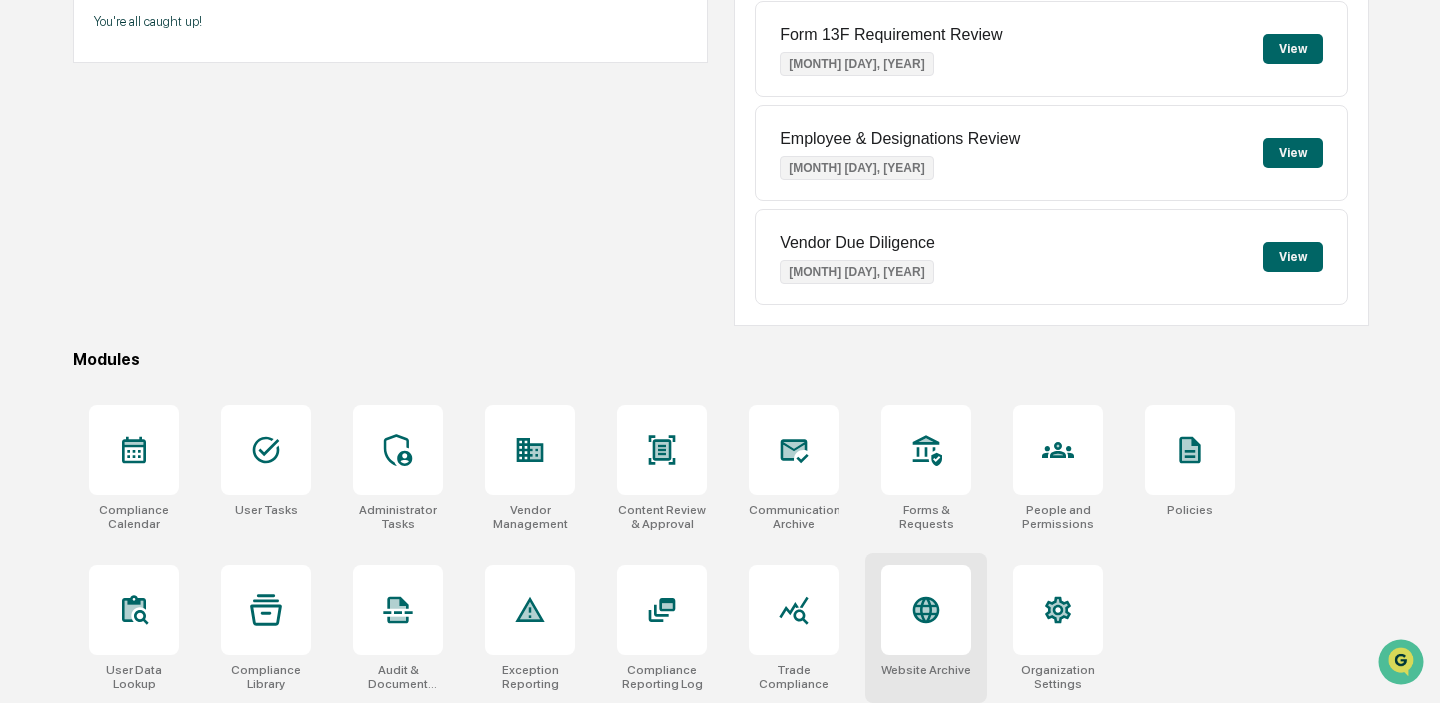 click 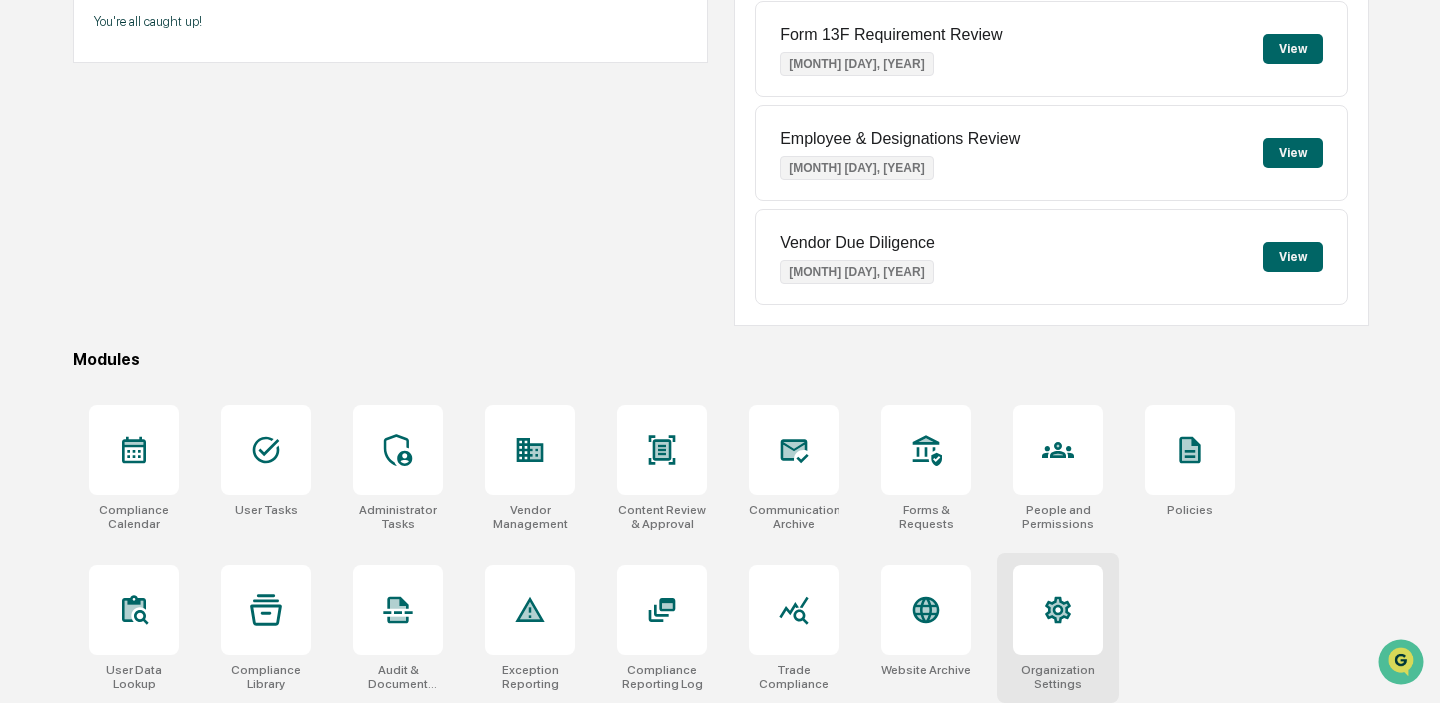 click 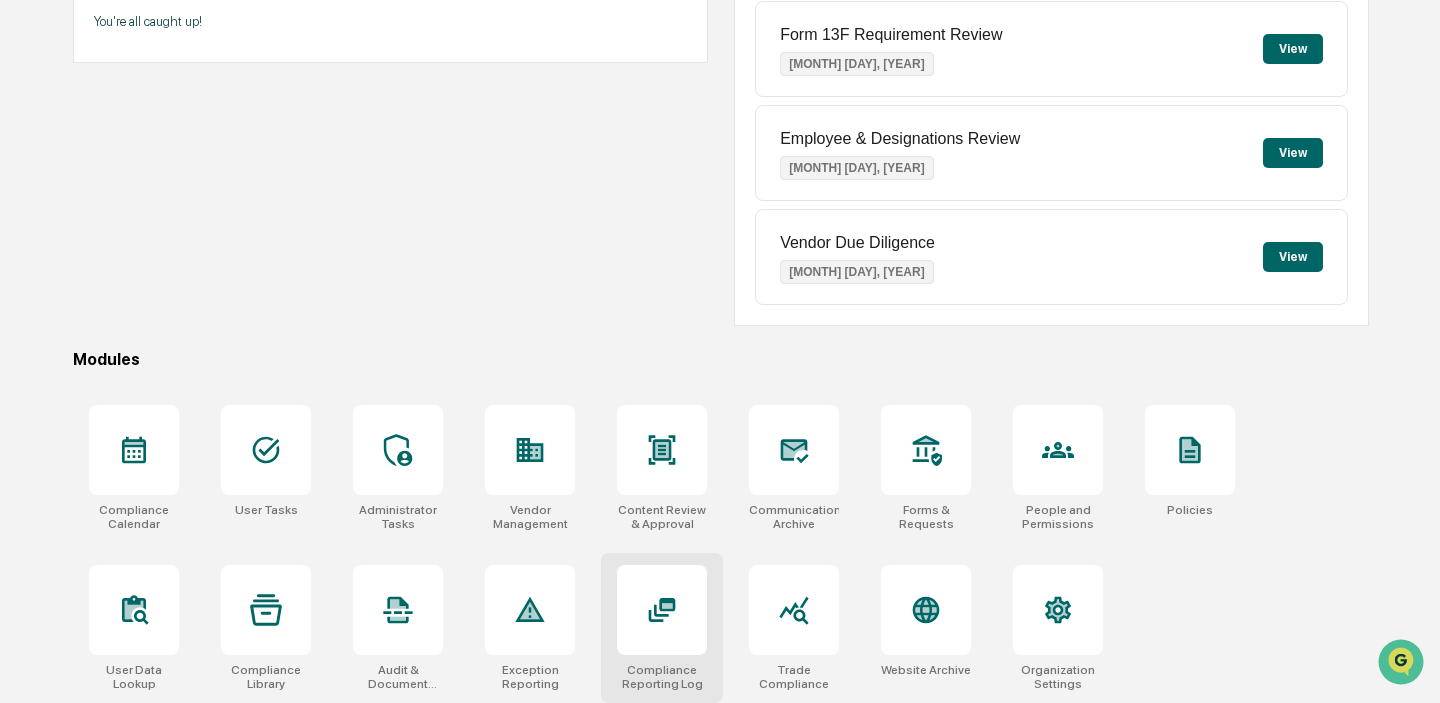click 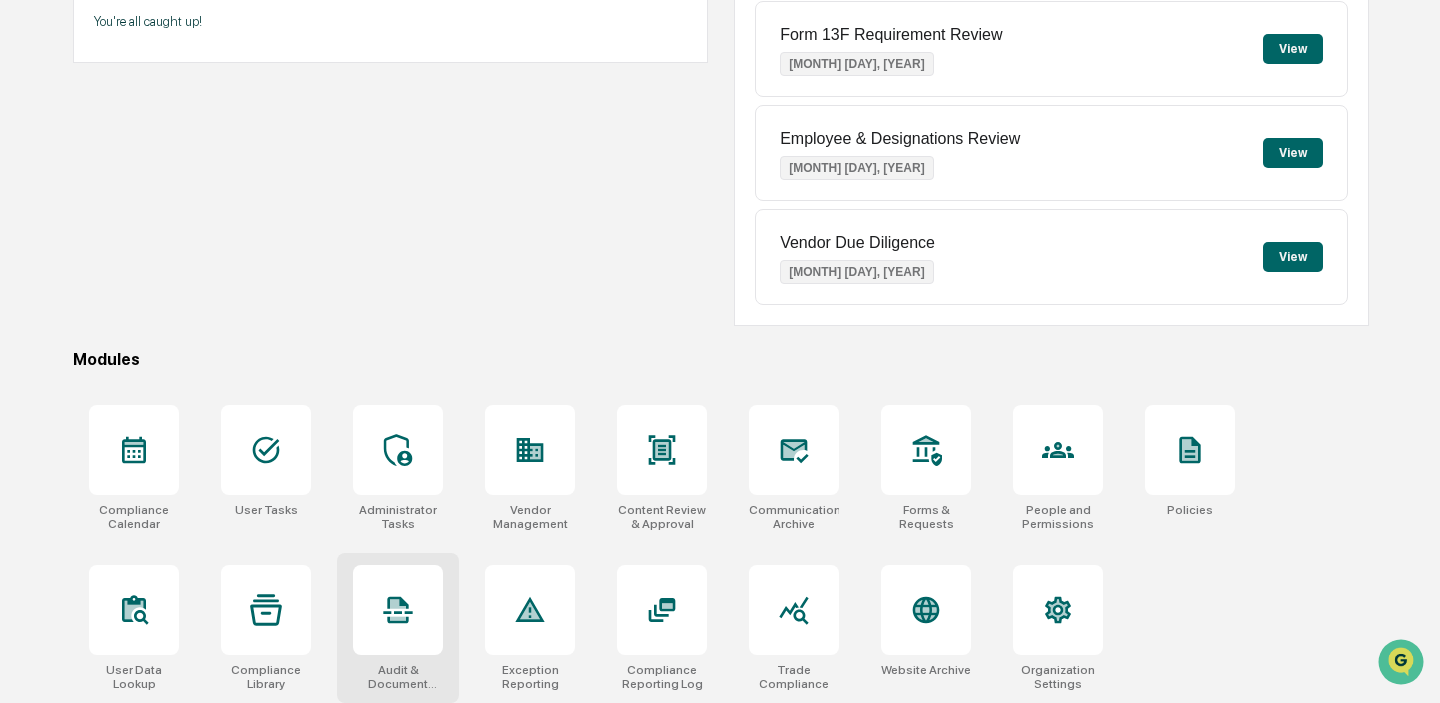 click 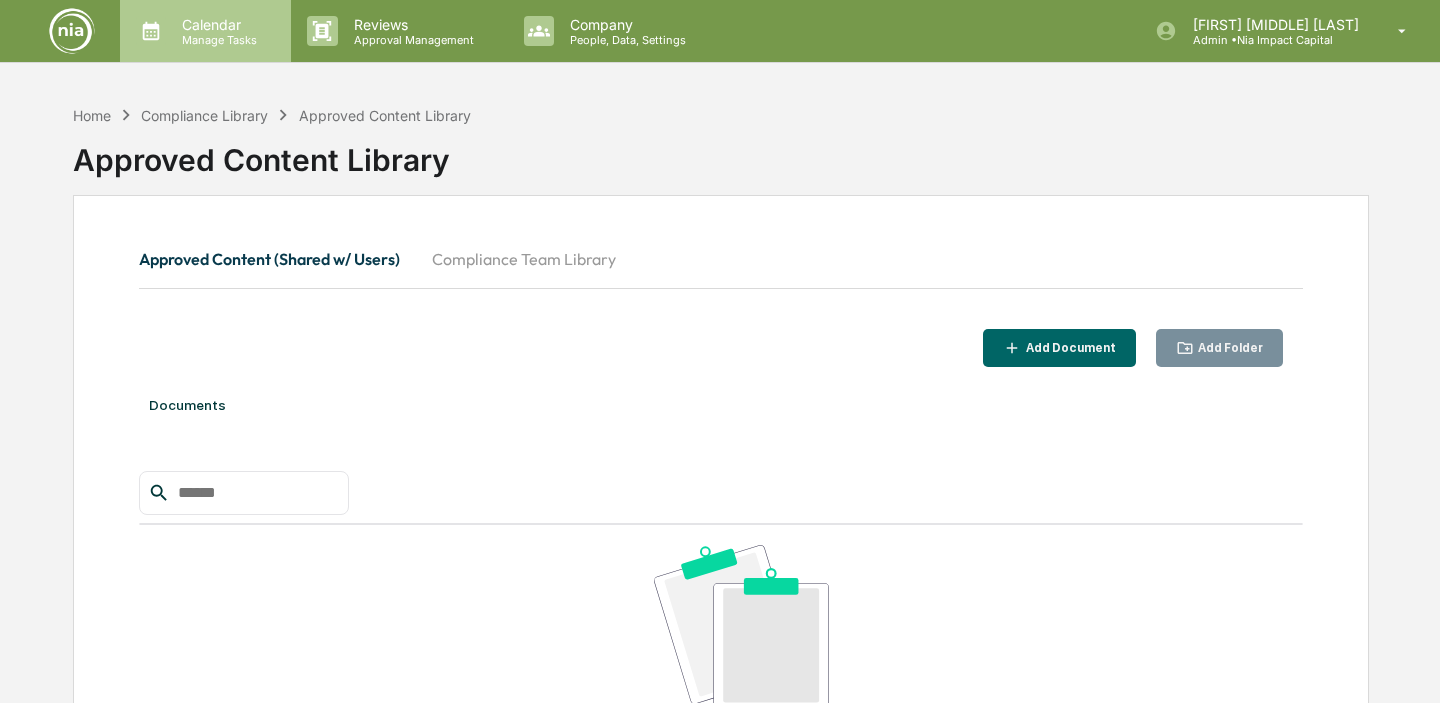 scroll, scrollTop: 0, scrollLeft: 0, axis: both 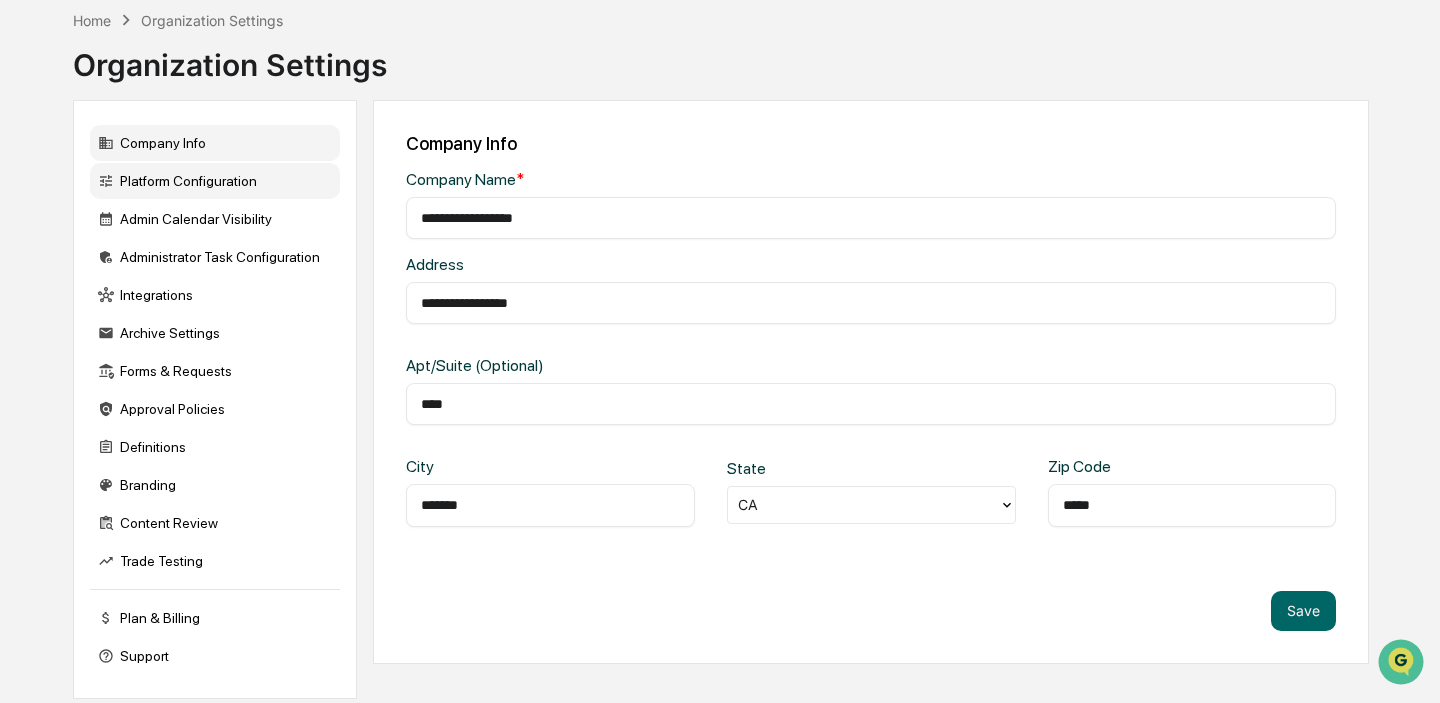 click on "Platform Configuration" at bounding box center [215, 181] 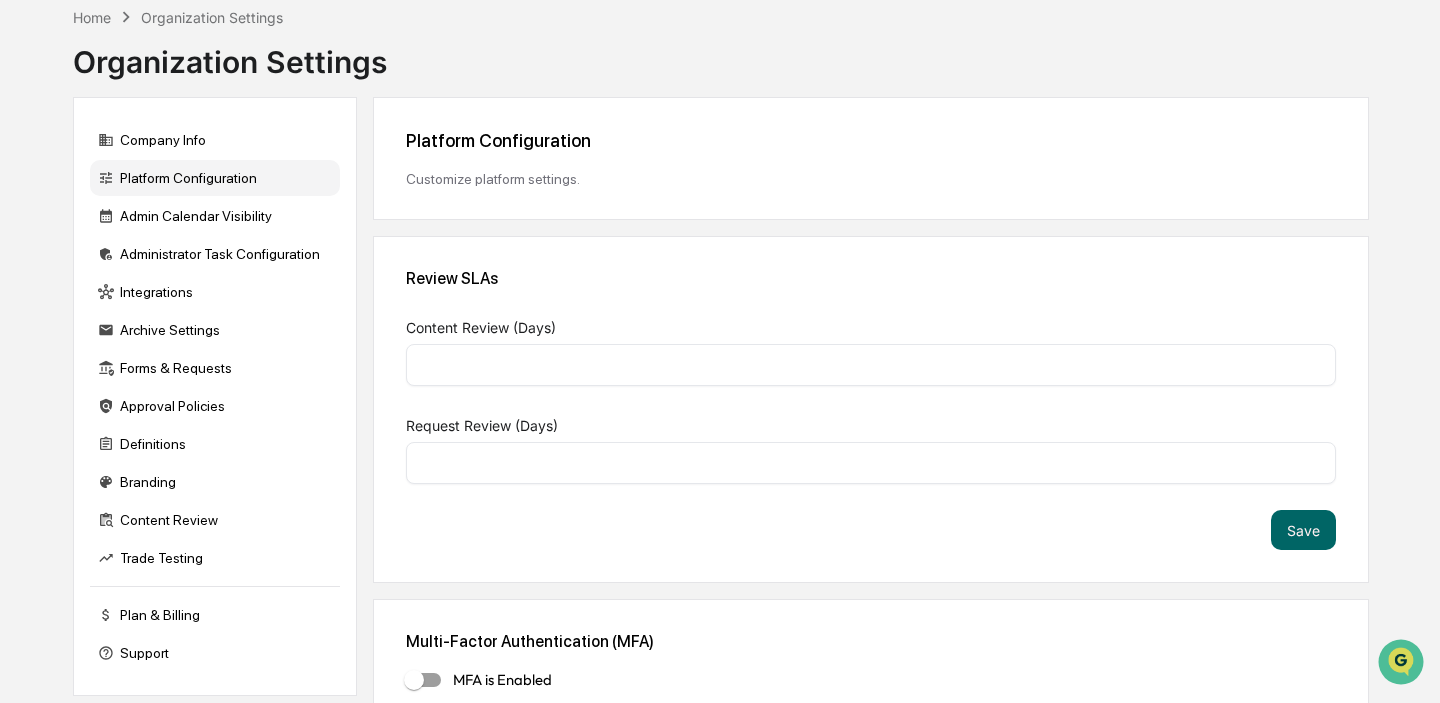 type on "*" 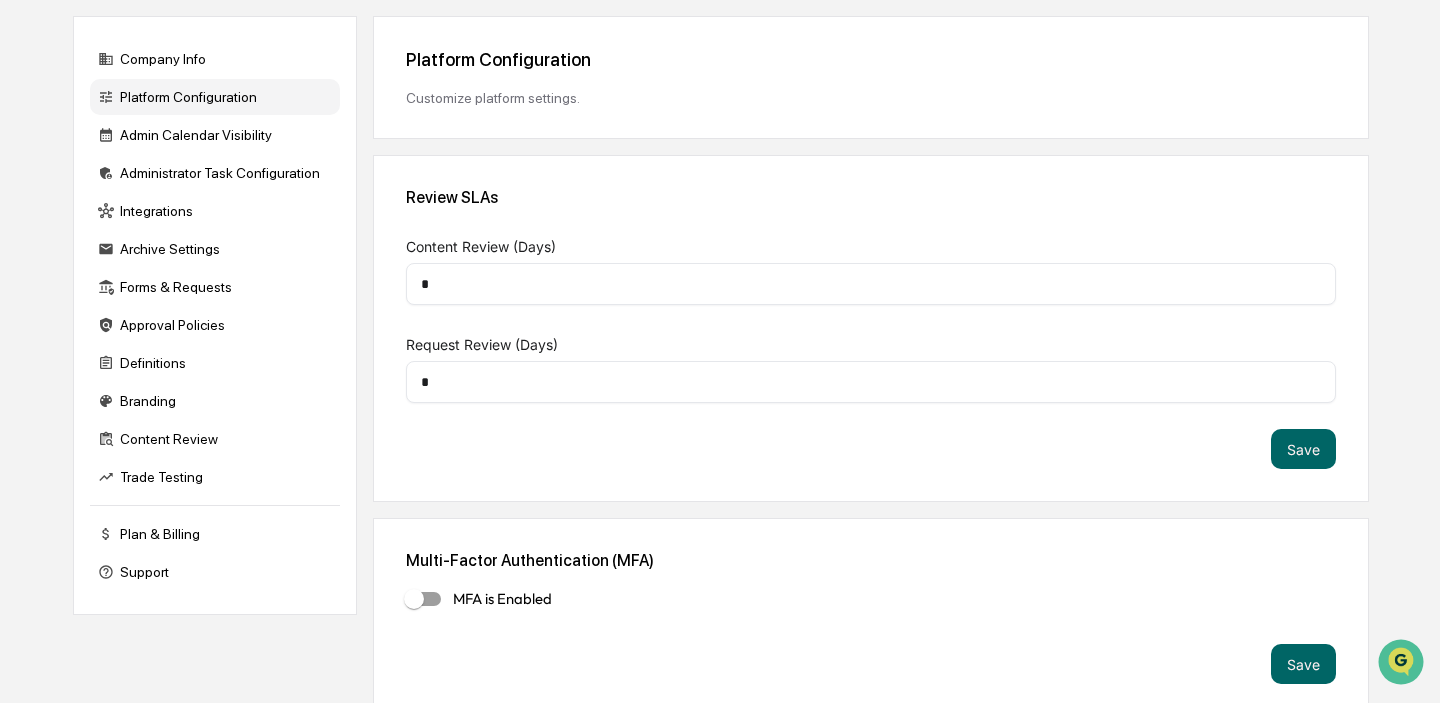 scroll, scrollTop: 195, scrollLeft: 0, axis: vertical 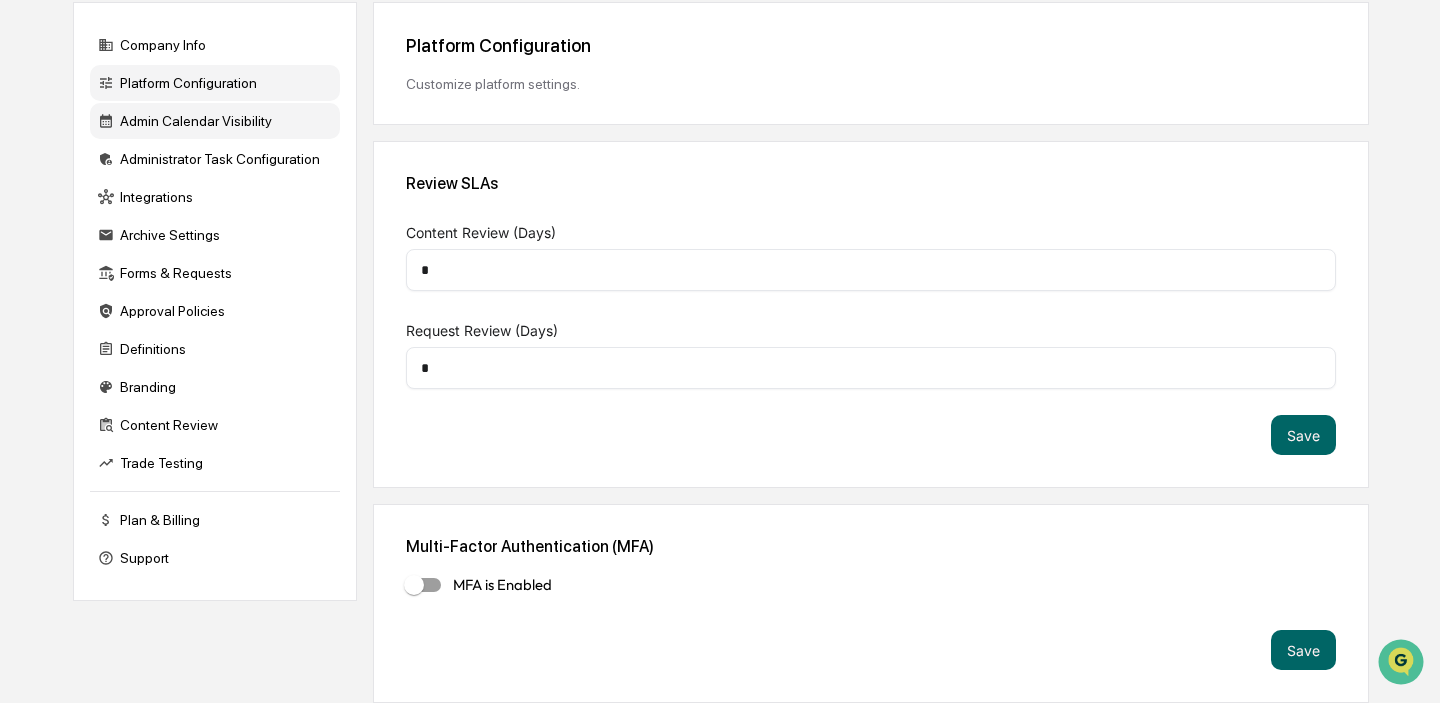 click on "Admin Calendar Visibility" at bounding box center [215, 121] 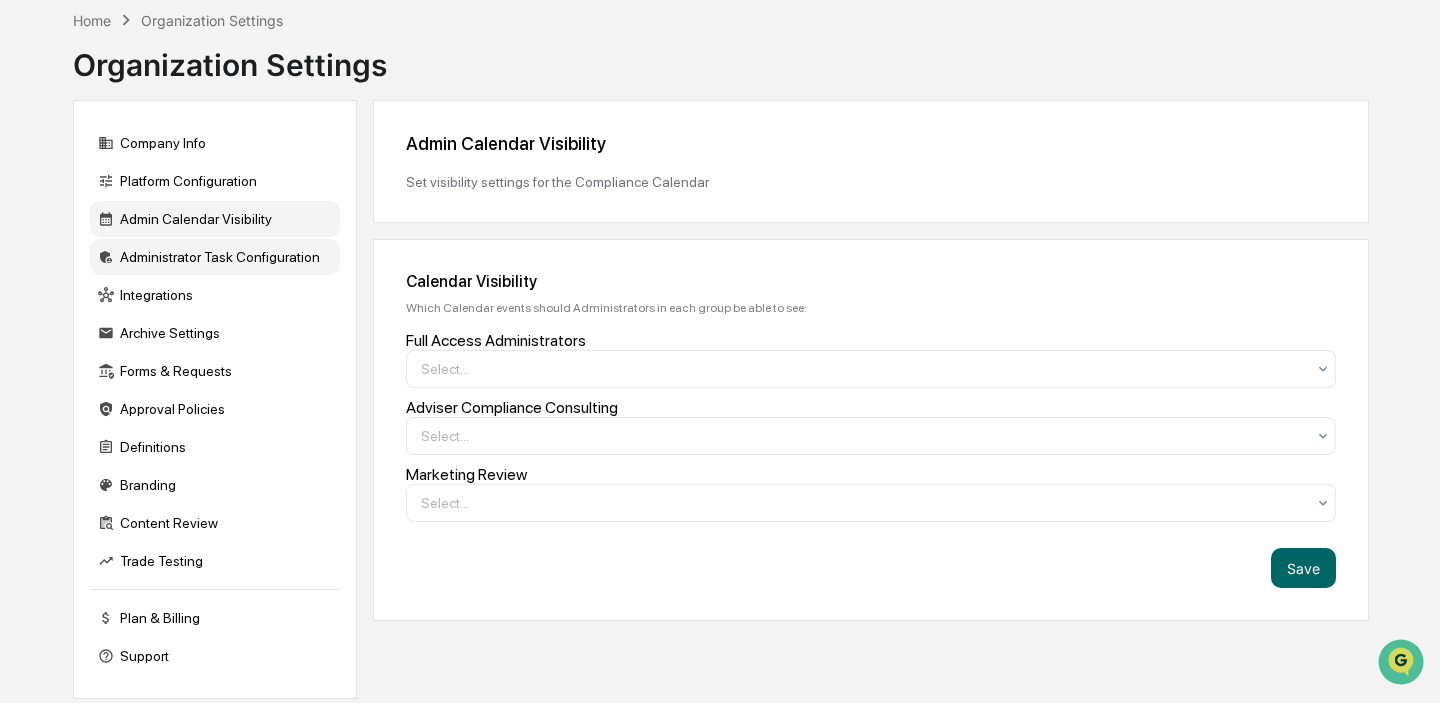 click on "Administrator Task Configuration" at bounding box center [215, 257] 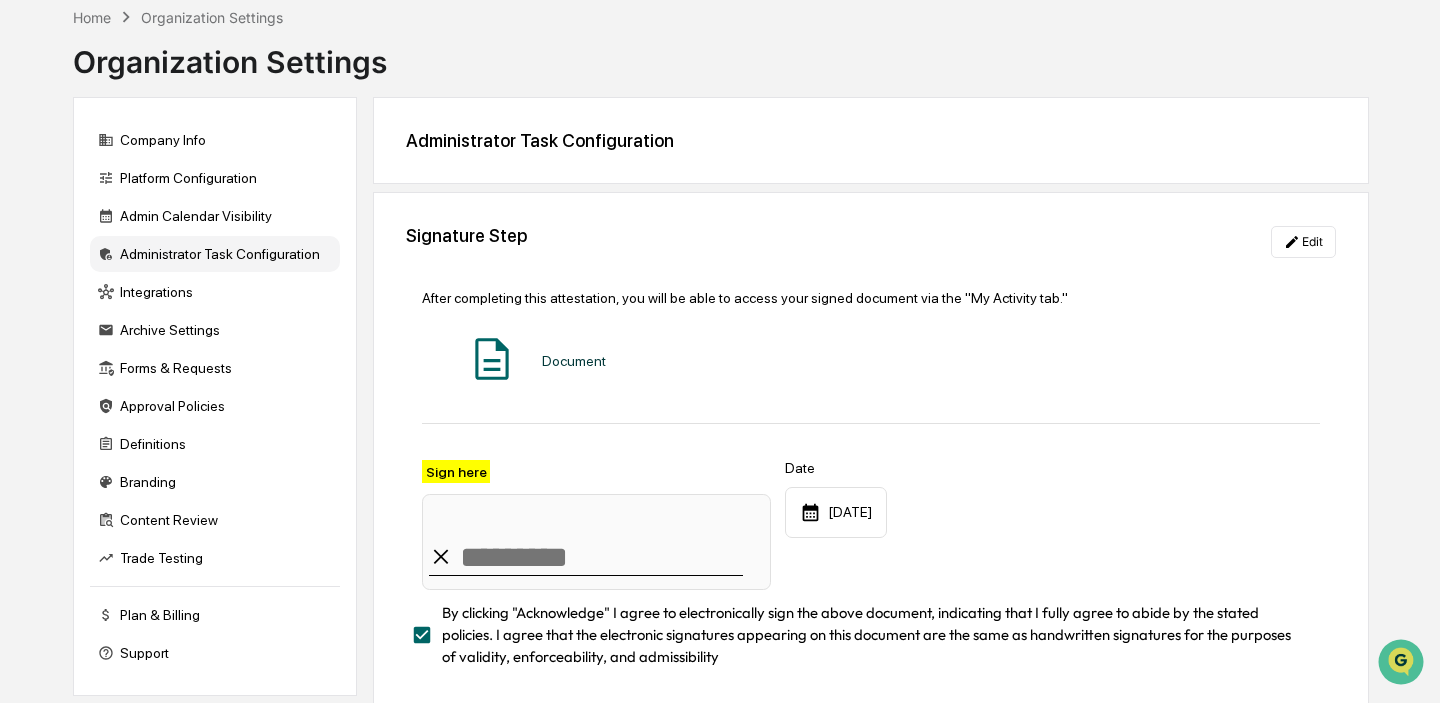 scroll, scrollTop: 195, scrollLeft: 0, axis: vertical 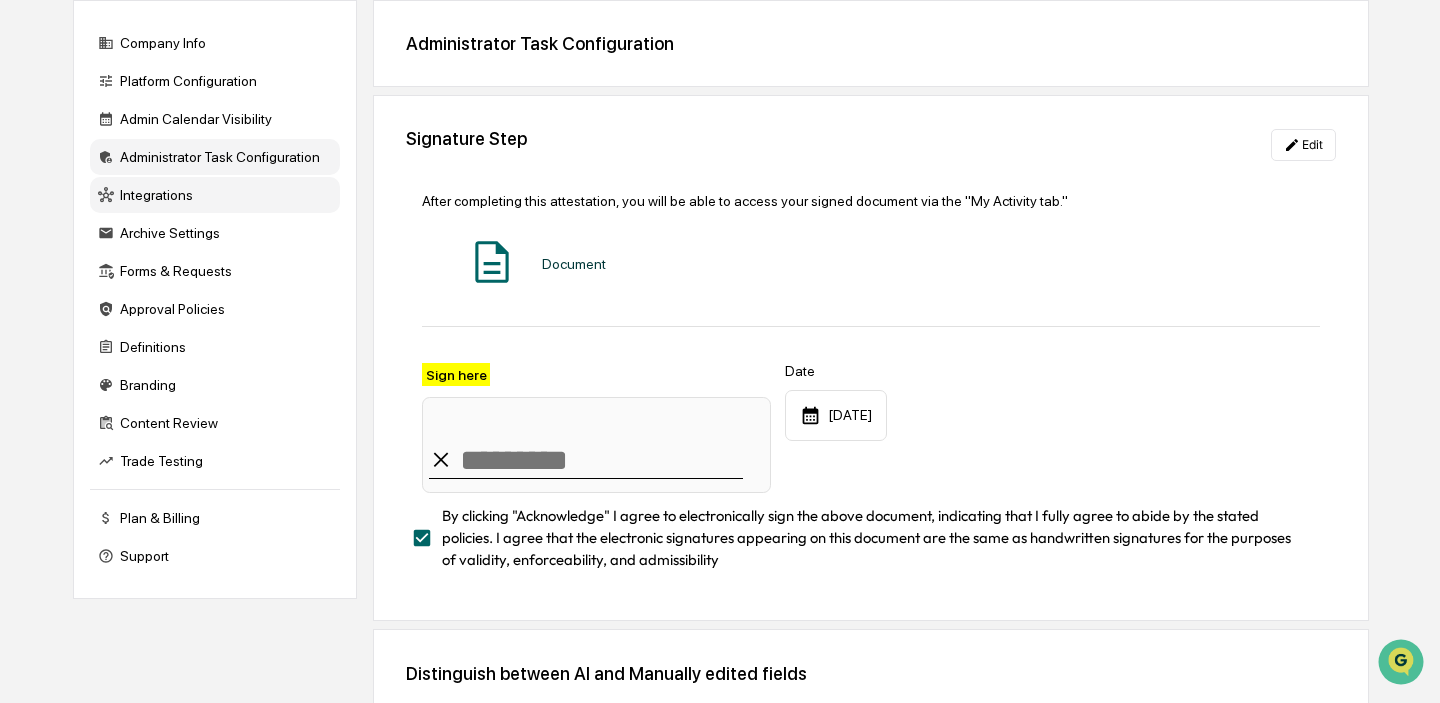click on "Integrations" at bounding box center [215, 195] 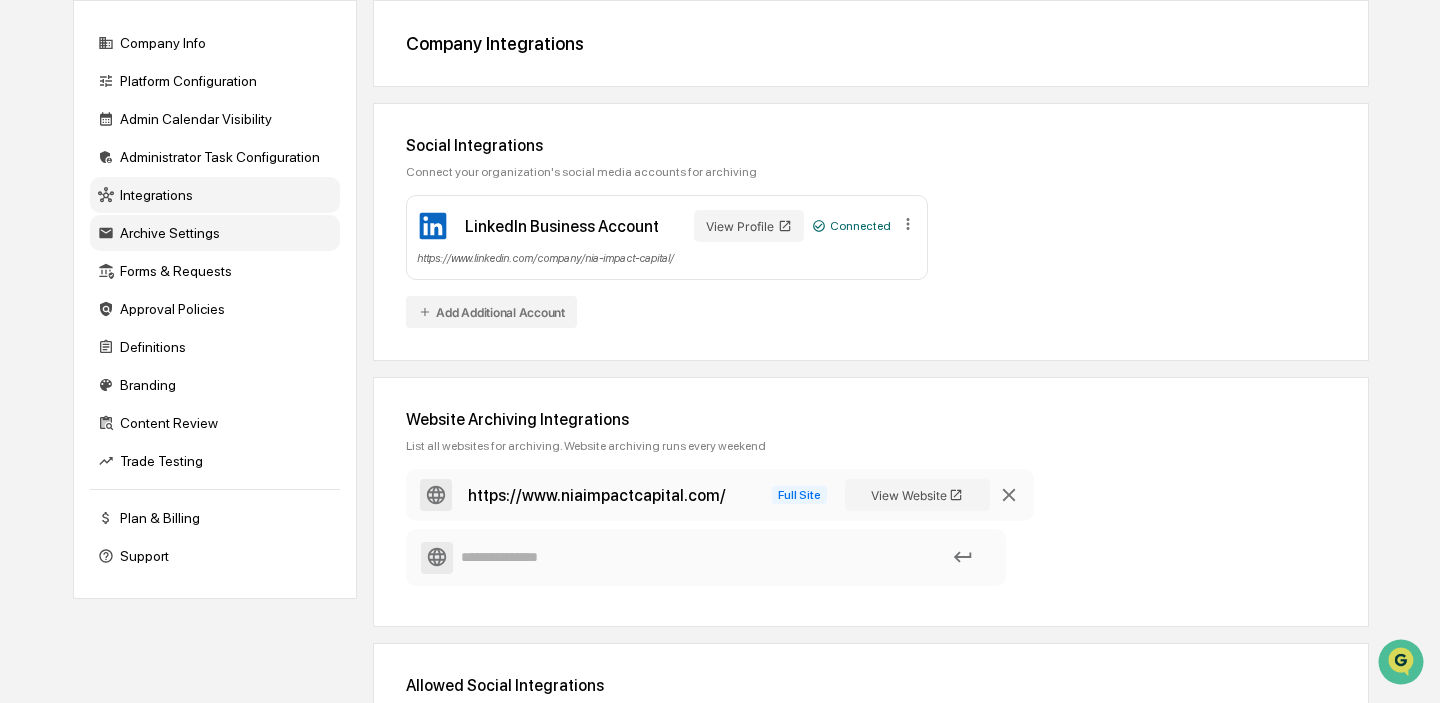 click on "Archive Settings" at bounding box center (215, 233) 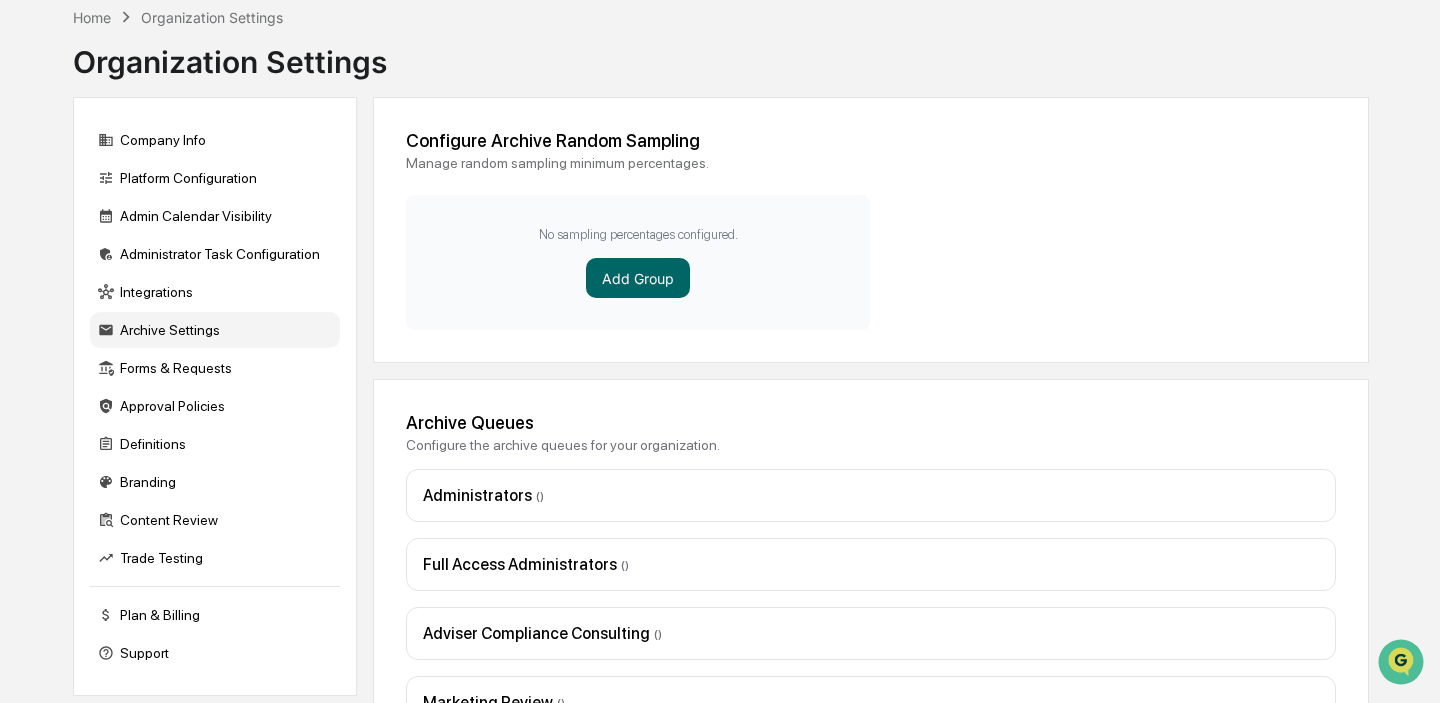 scroll, scrollTop: 155, scrollLeft: 0, axis: vertical 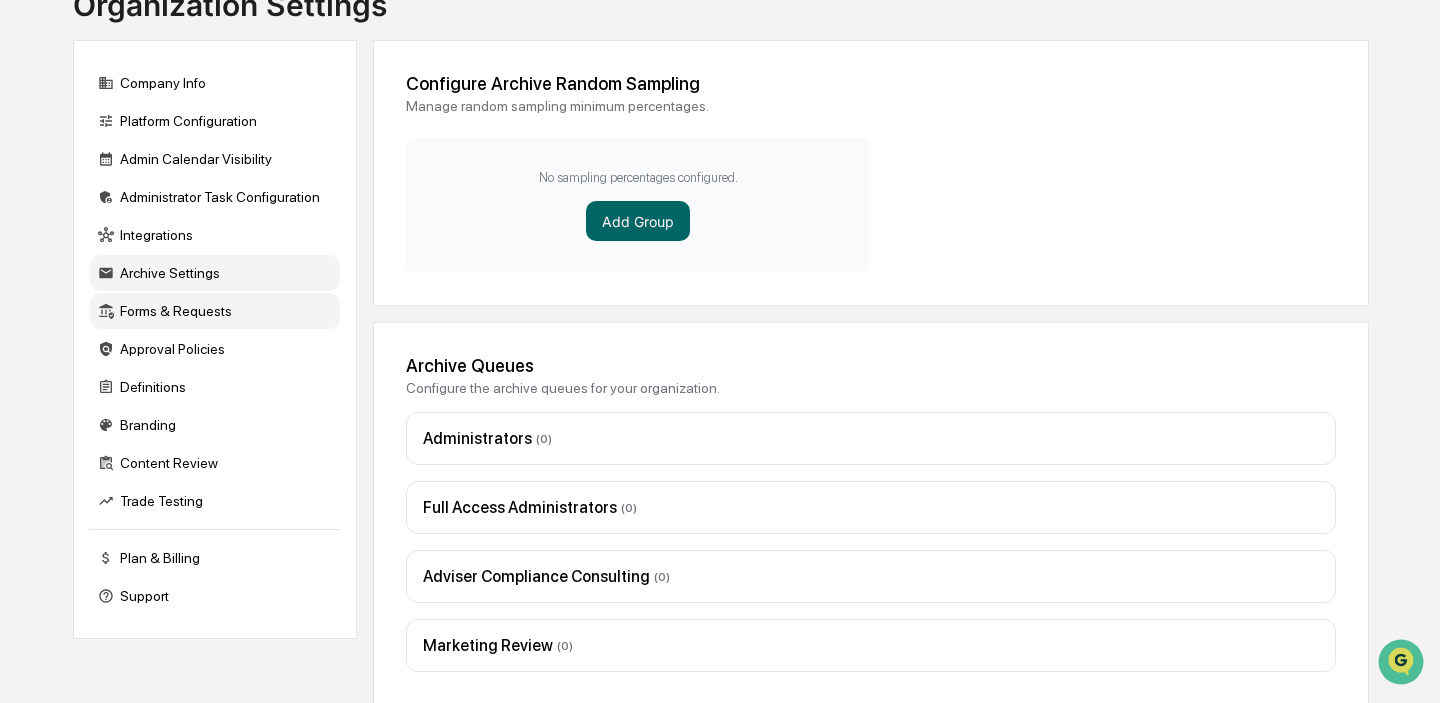 click on "Forms & Requests" at bounding box center [215, 311] 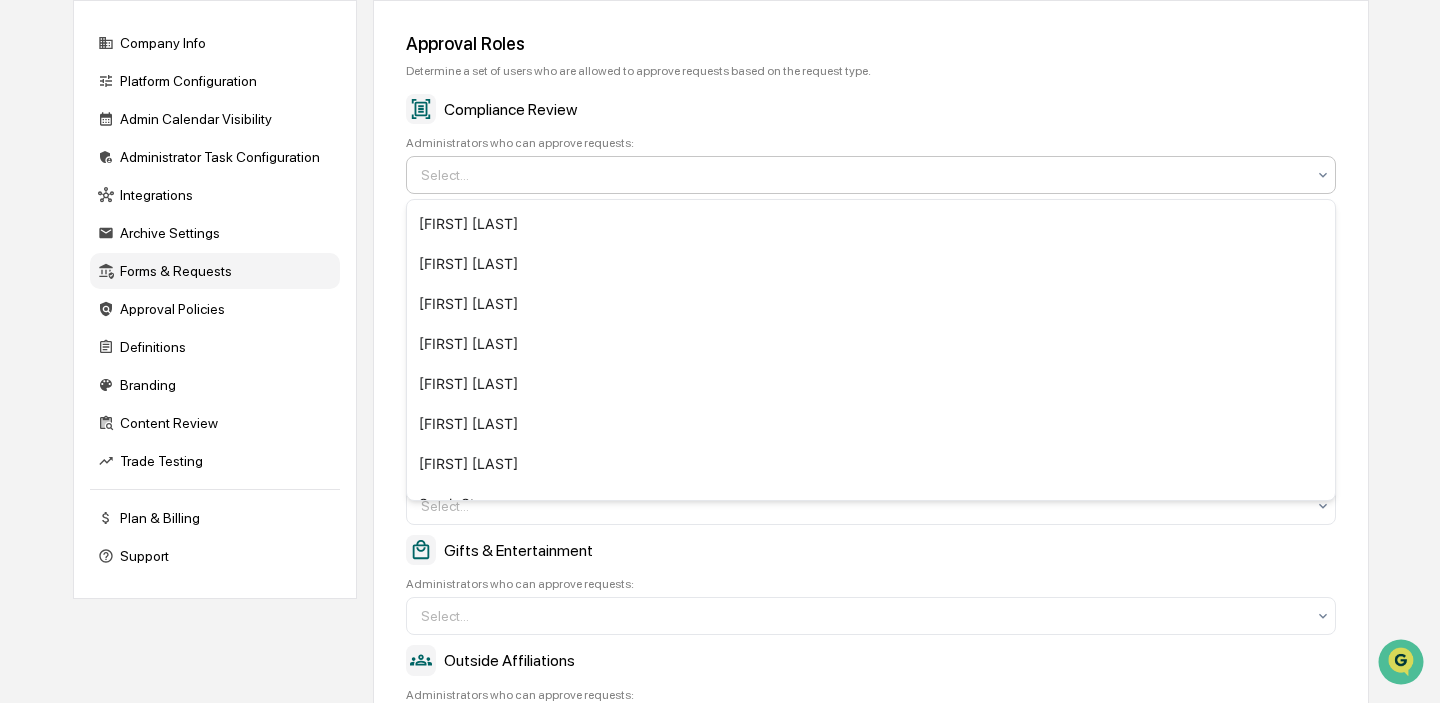 click at bounding box center (863, 175) 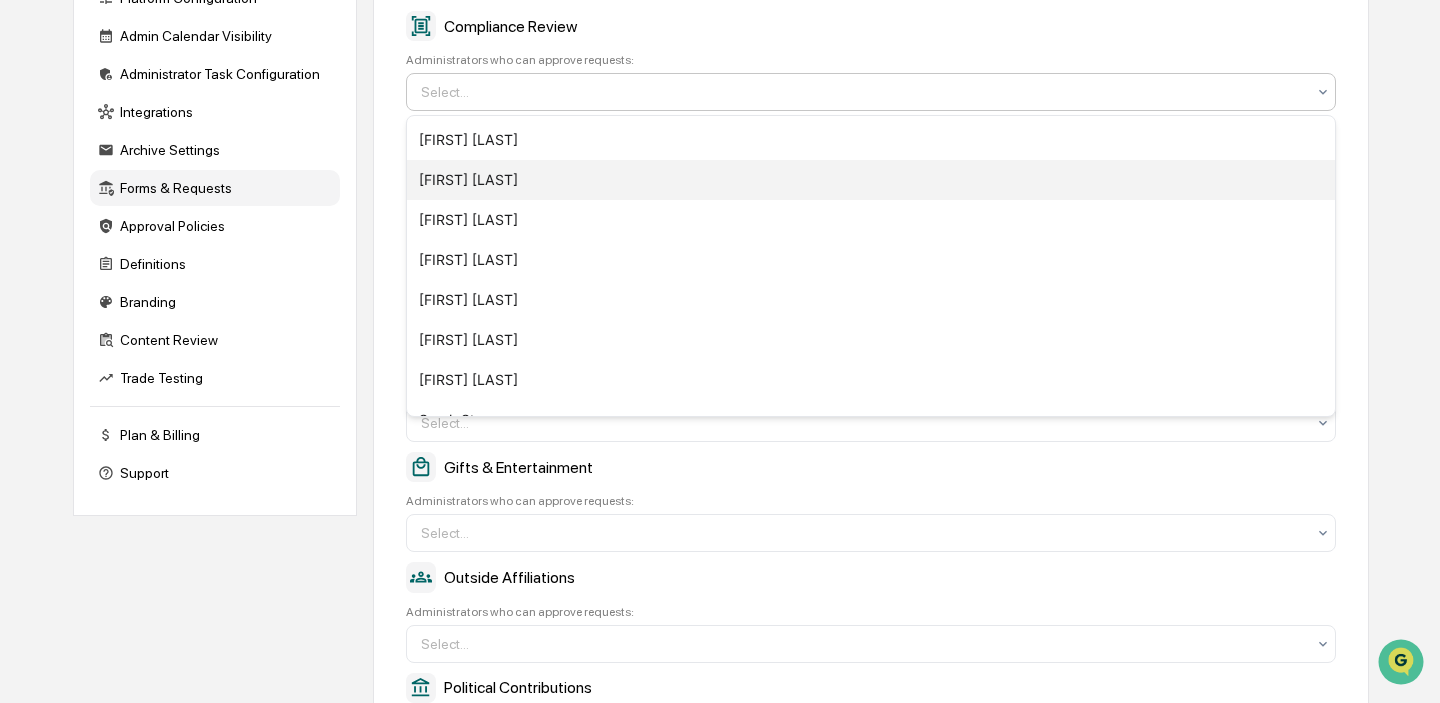 scroll, scrollTop: 280, scrollLeft: 0, axis: vertical 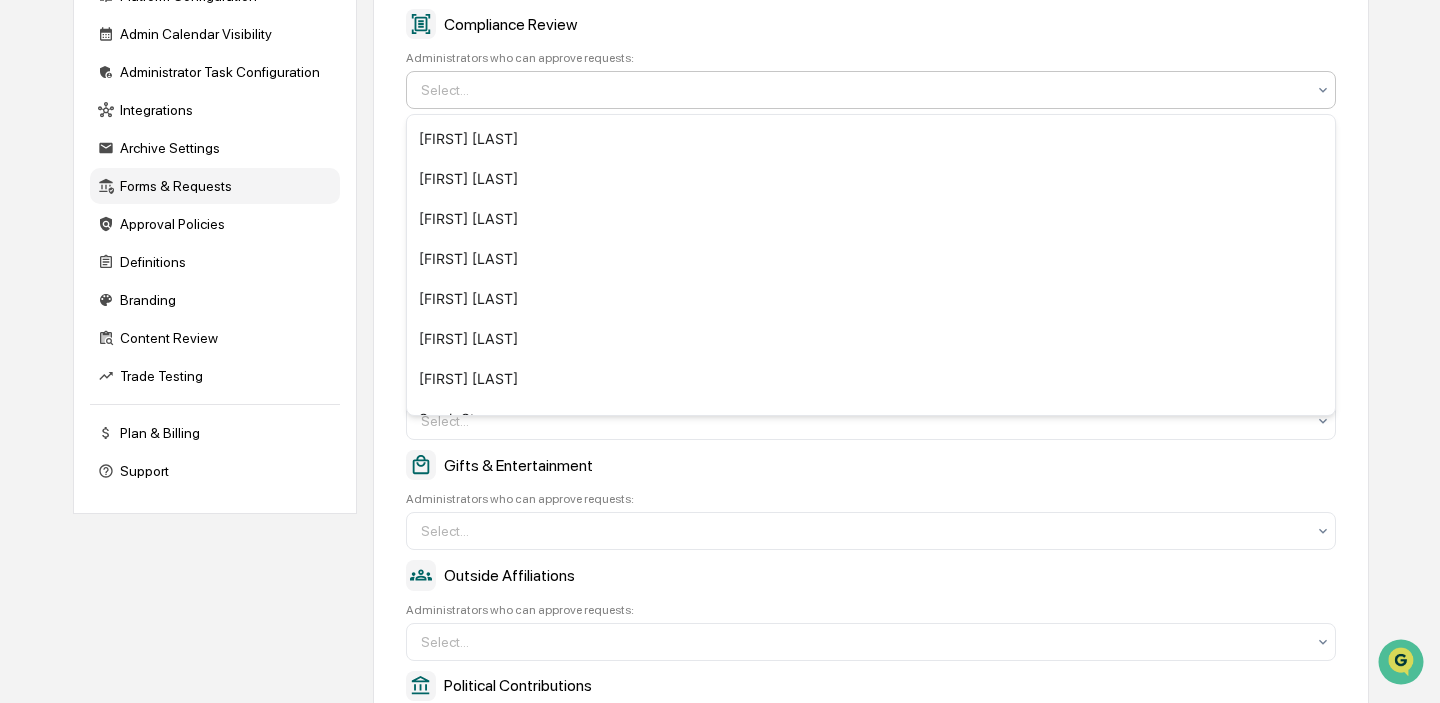 click on "Administrators who can approve requests:" at bounding box center [871, 58] 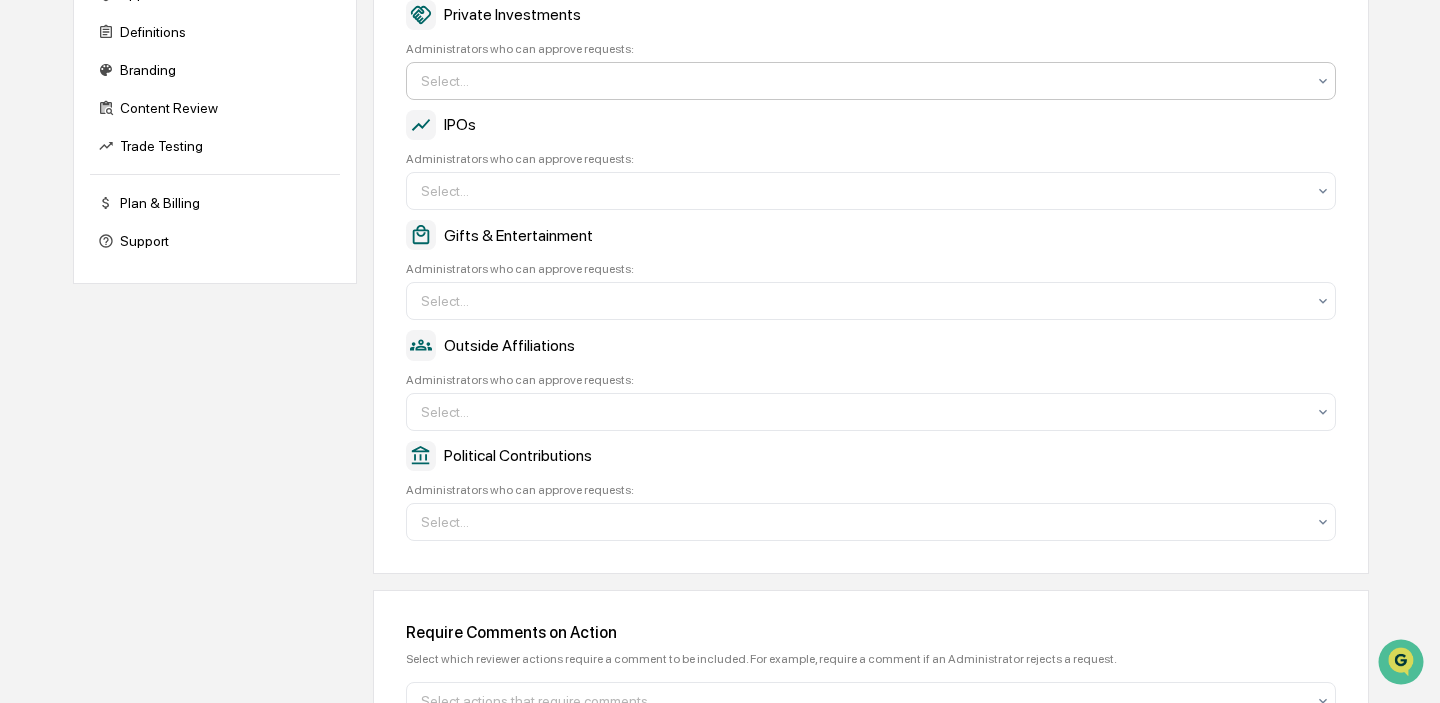 scroll, scrollTop: 513, scrollLeft: 0, axis: vertical 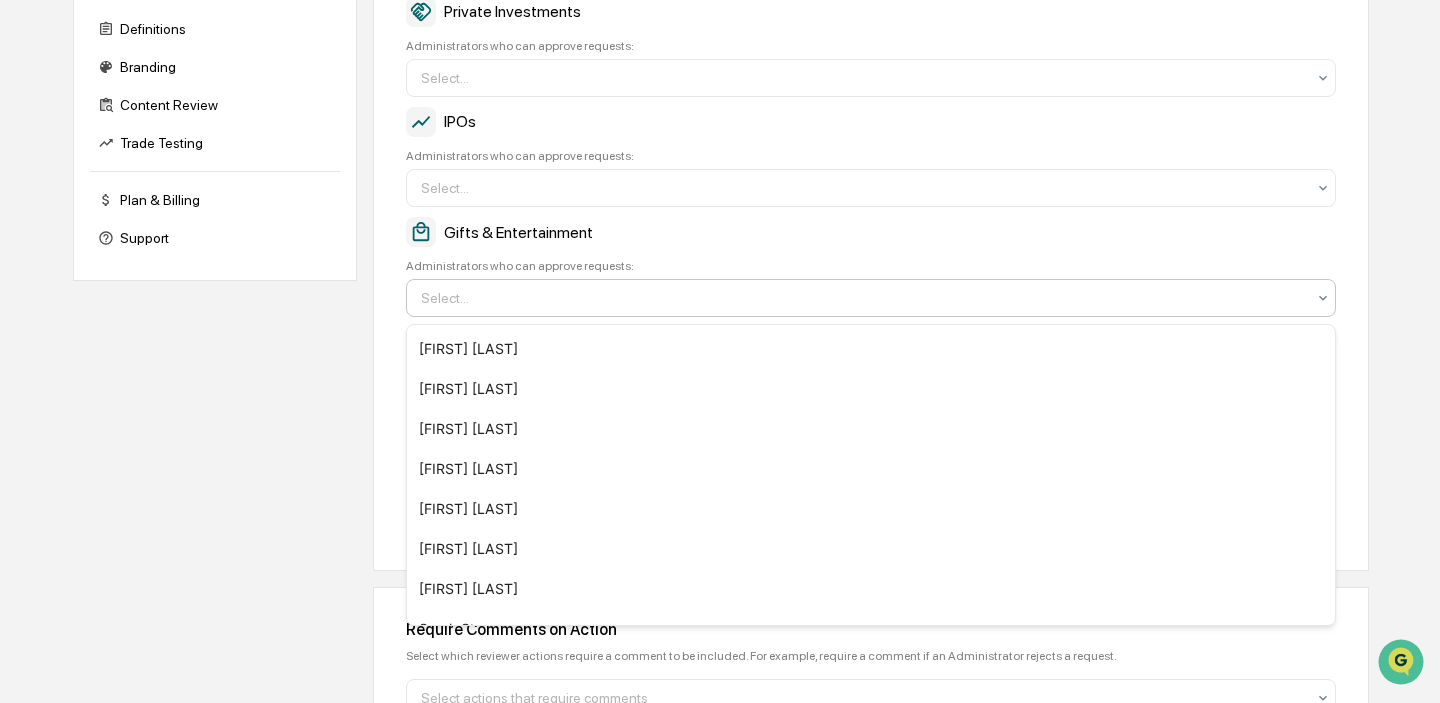 click at bounding box center [863, 298] 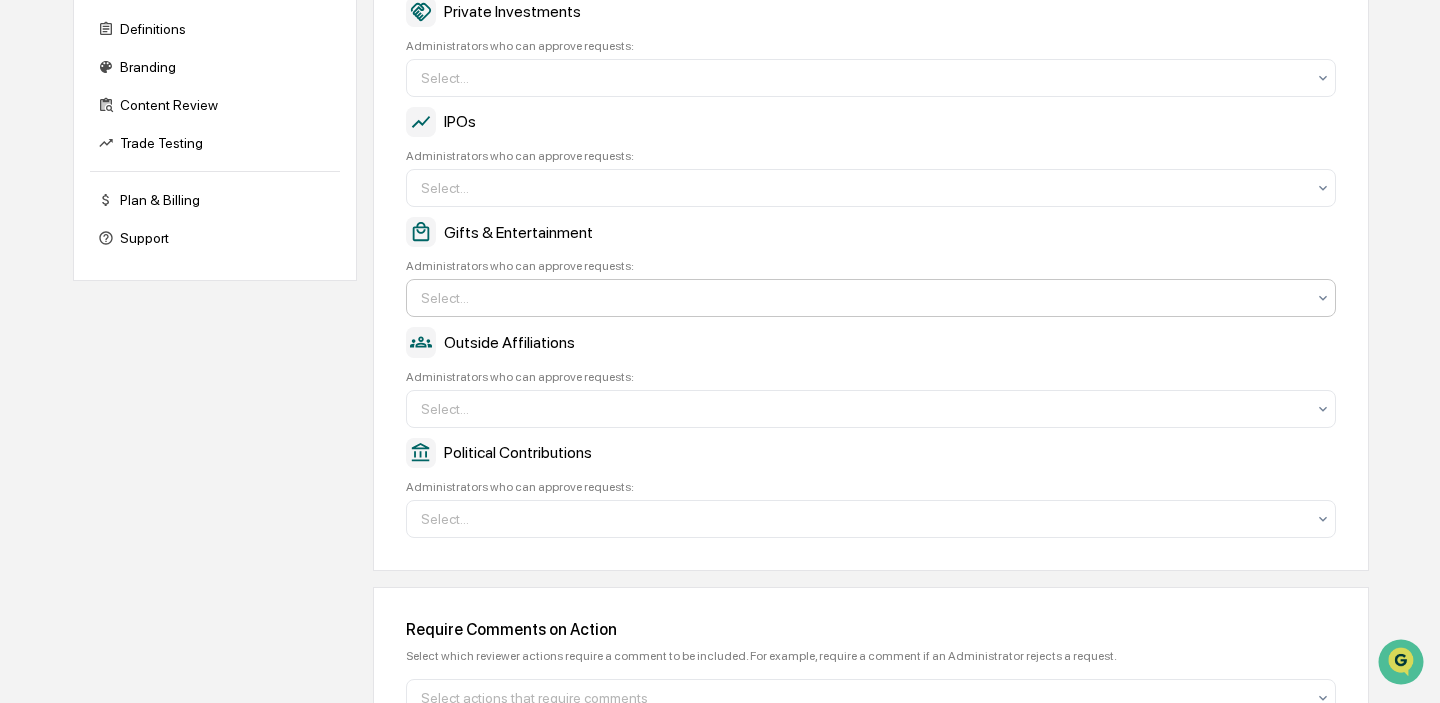 click at bounding box center (863, 298) 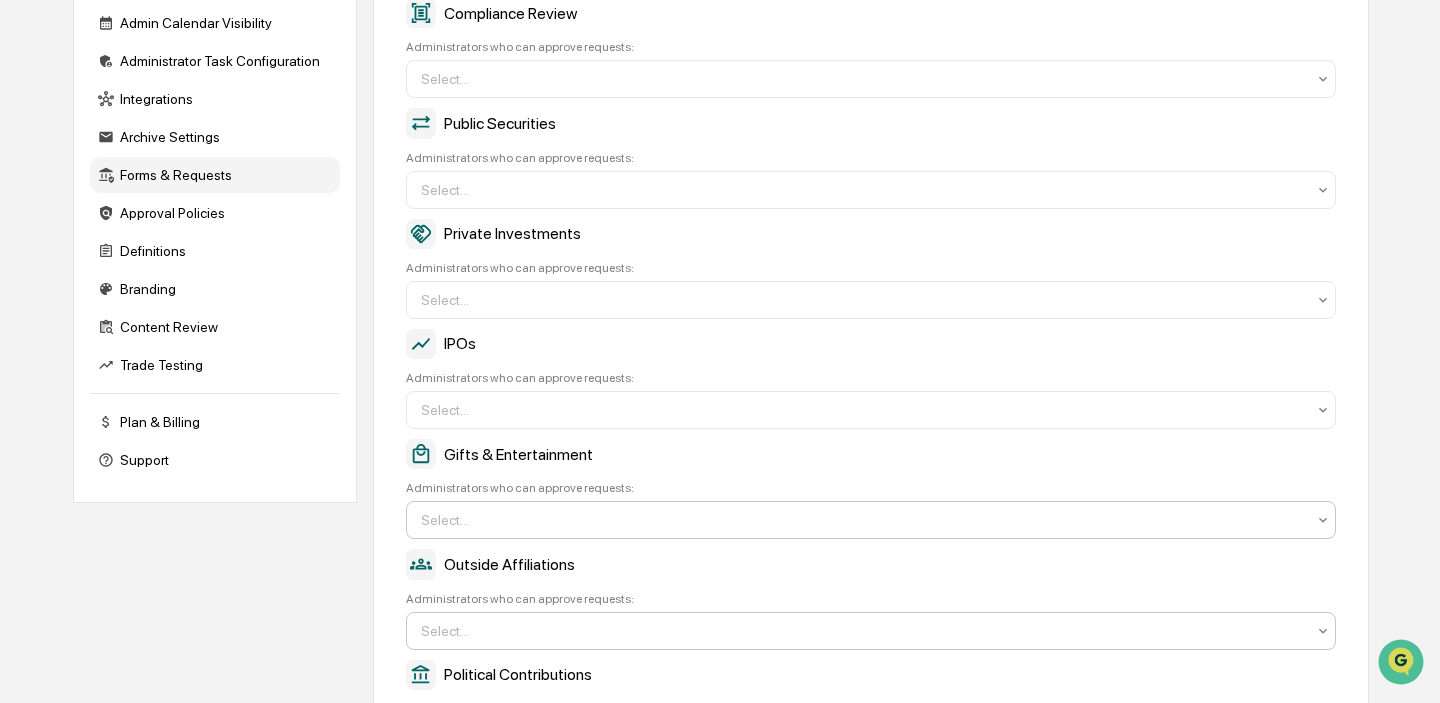 scroll, scrollTop: 280, scrollLeft: 0, axis: vertical 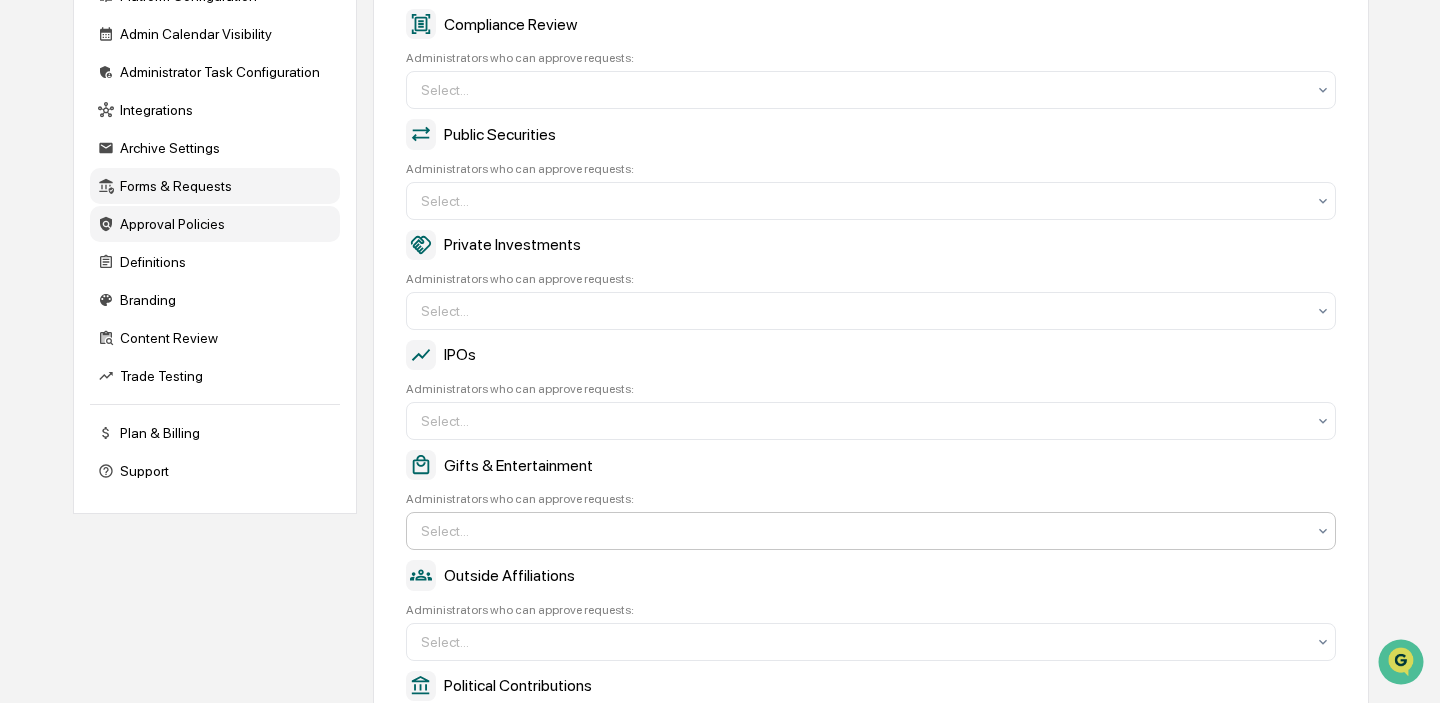 click on "Approval Policies" at bounding box center [215, 224] 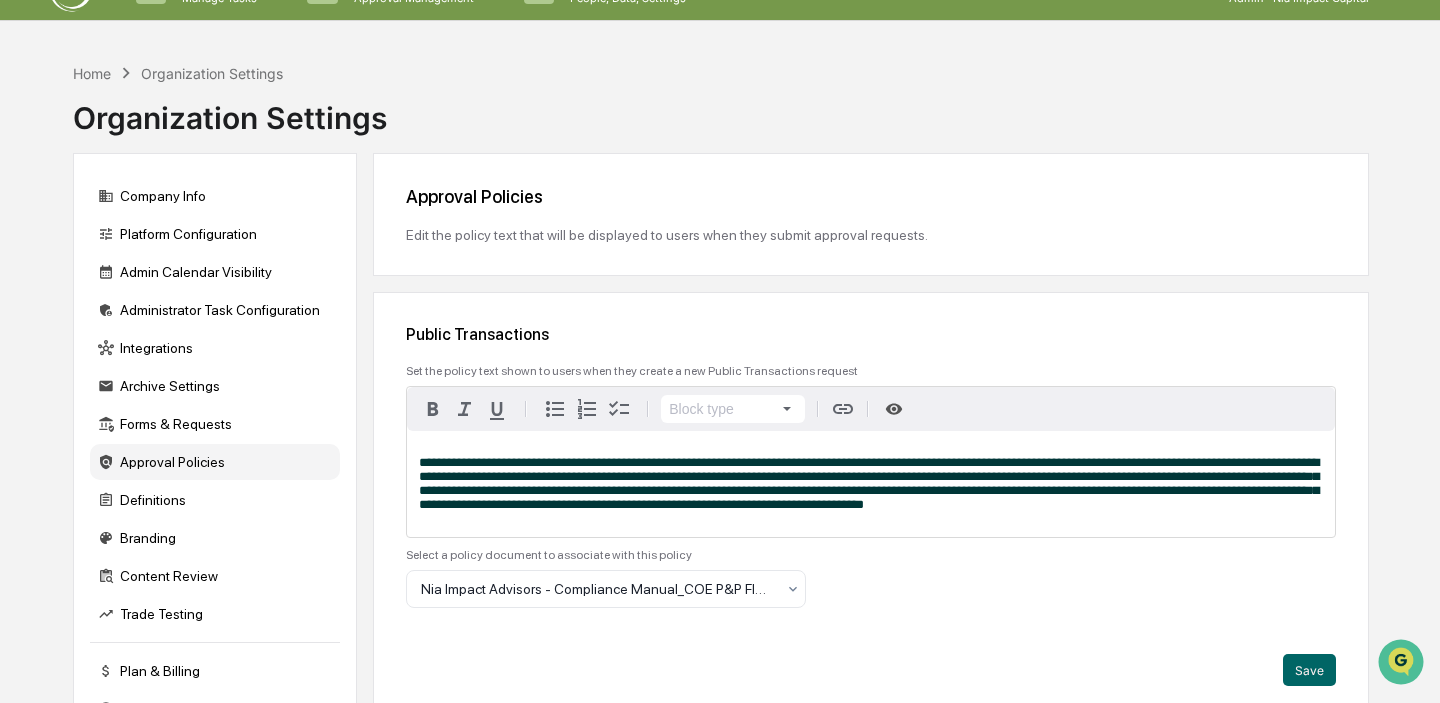 scroll, scrollTop: 40, scrollLeft: 0, axis: vertical 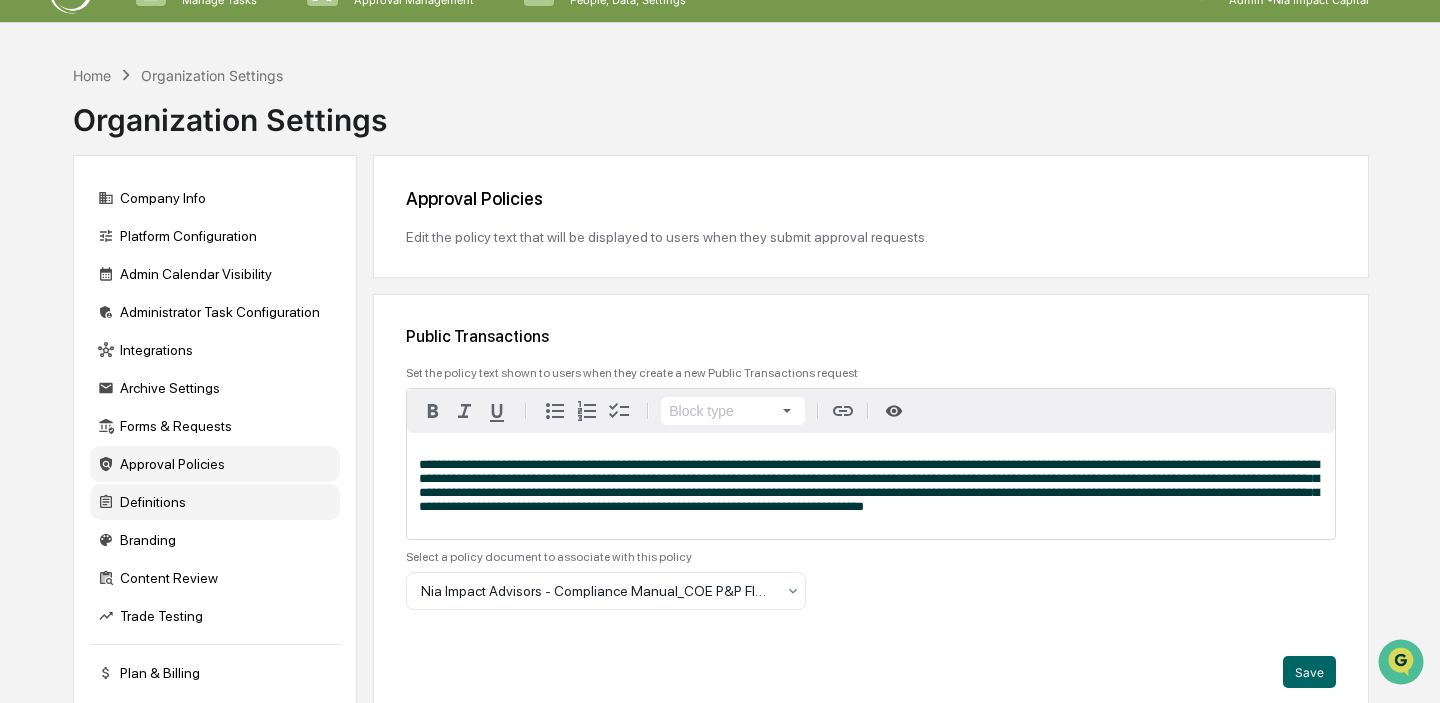 click on "Definitions" at bounding box center (215, 502) 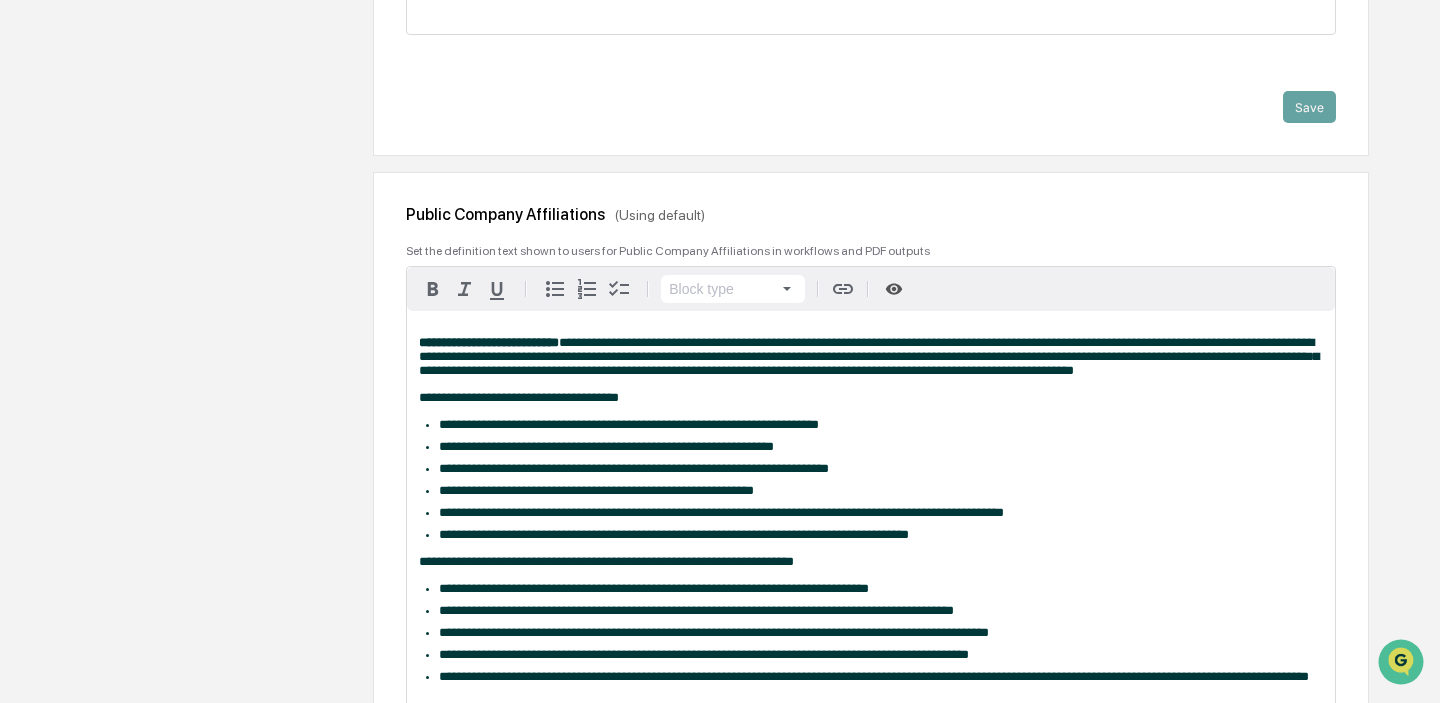 scroll, scrollTop: 1870, scrollLeft: 0, axis: vertical 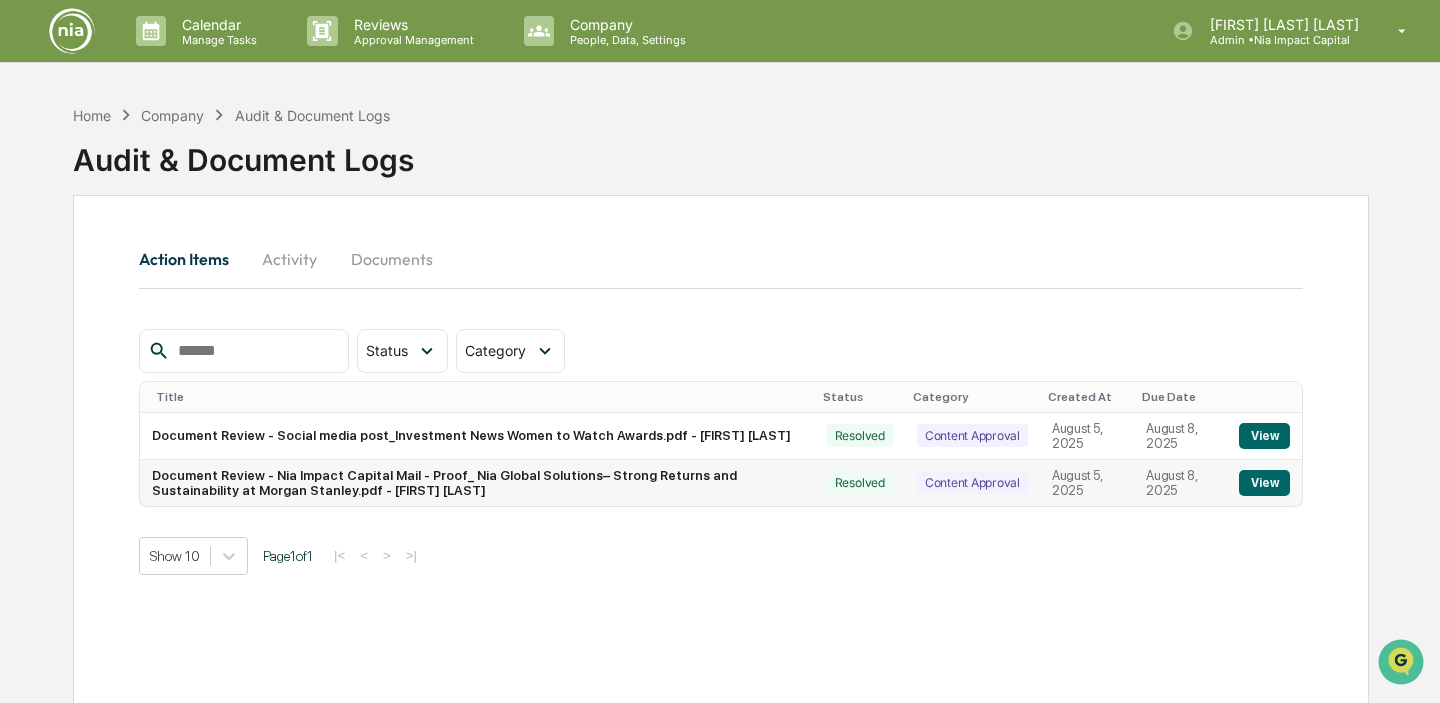 click on "Document Review - Nia Impact Capital Mail - Proof_ Nia Global Solutions– Strong Returns and Sustainability at Morgan Stanley.pdf - [FIRST] [LAST]" at bounding box center [477, 483] 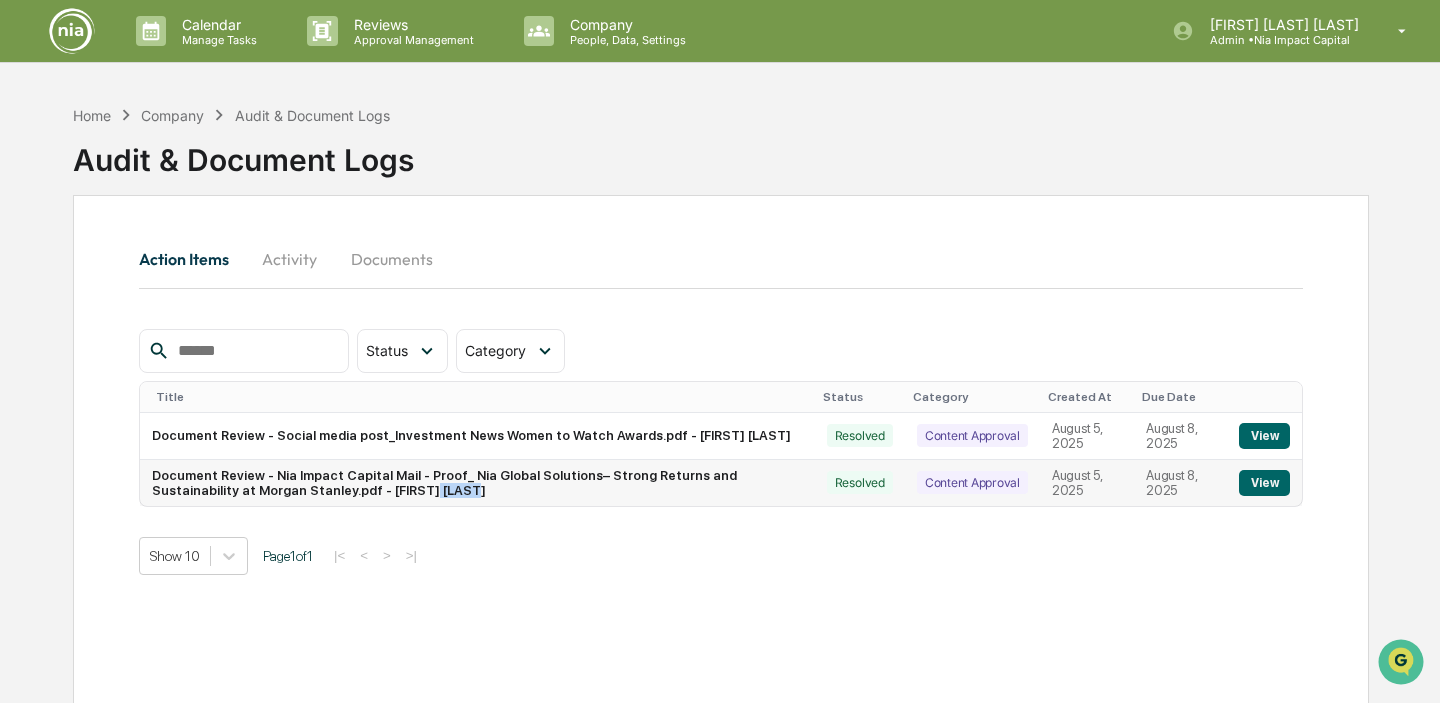 click on "Document Review - Nia Impact Capital Mail - Proof_ Nia Global Solutions– Strong Returns and Sustainability at Morgan Stanley.pdf - [FIRST] [LAST]" at bounding box center (477, 483) 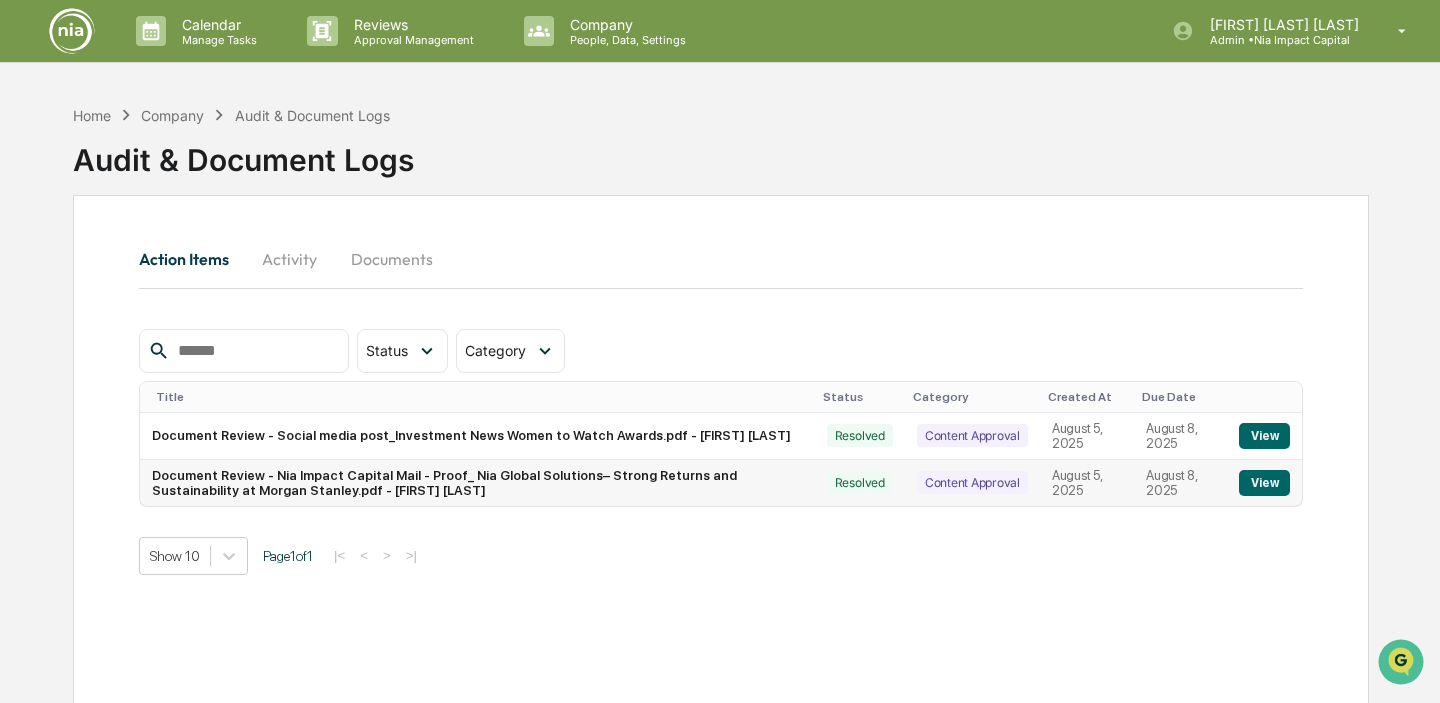 click on "Document Review - Nia Impact Capital Mail - Proof_ Nia Global Solutions– Strong Returns and Sustainability at Morgan Stanley.pdf - [FIRST] [LAST]" at bounding box center (477, 483) 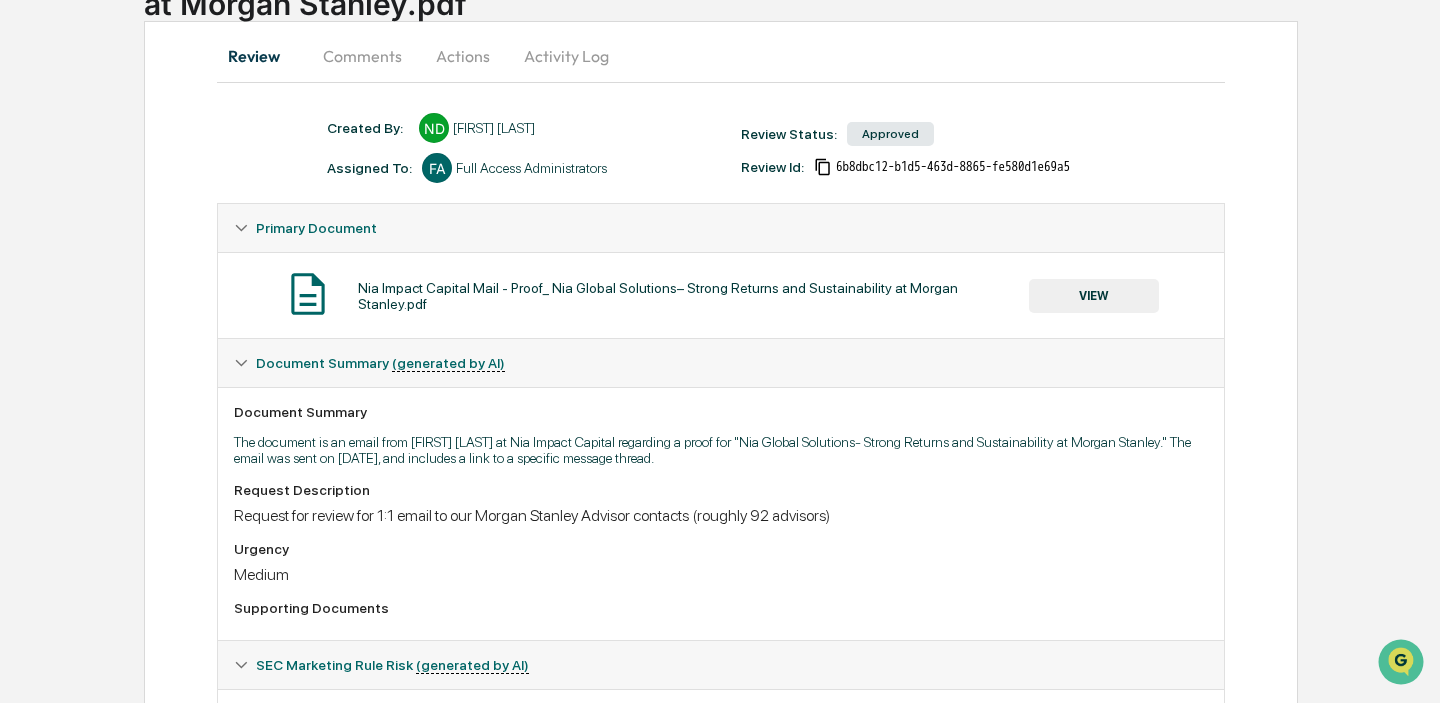 scroll, scrollTop: 121, scrollLeft: 0, axis: vertical 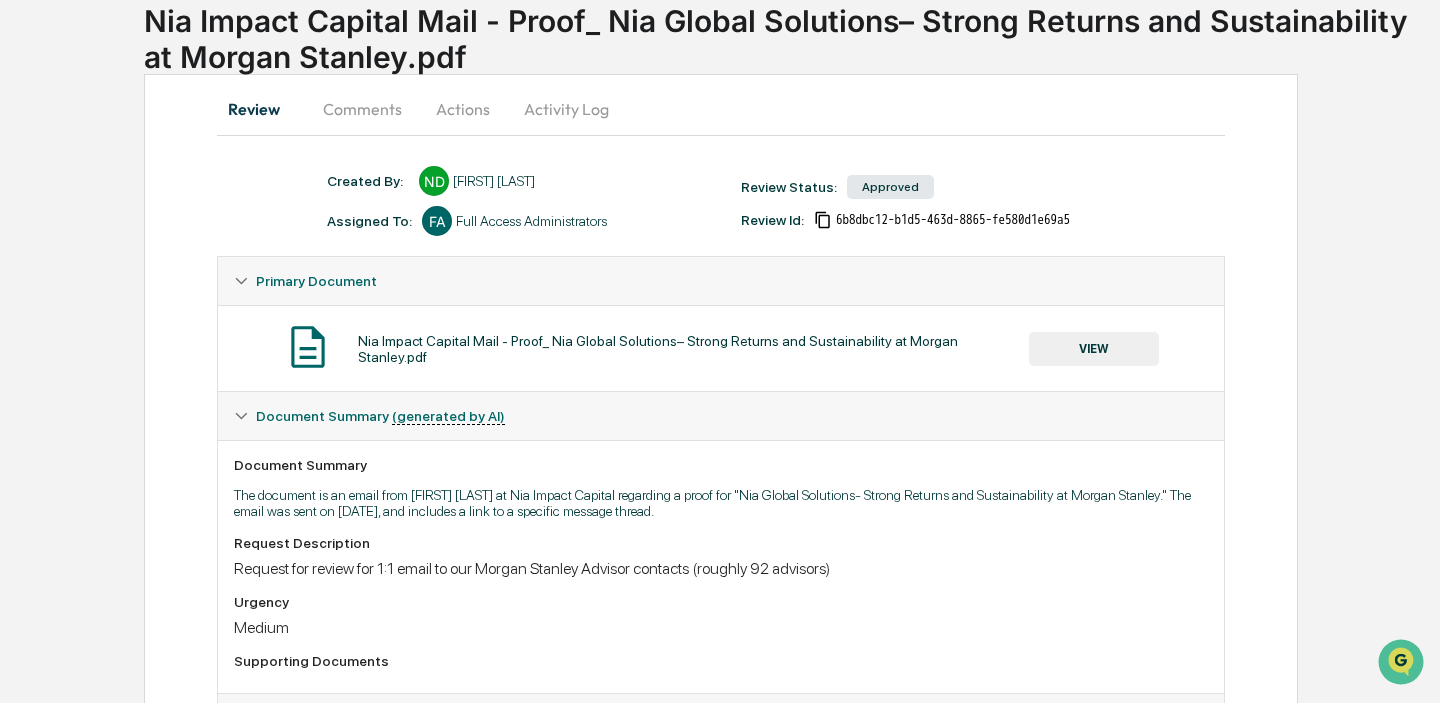click on "VIEW" at bounding box center [1094, 349] 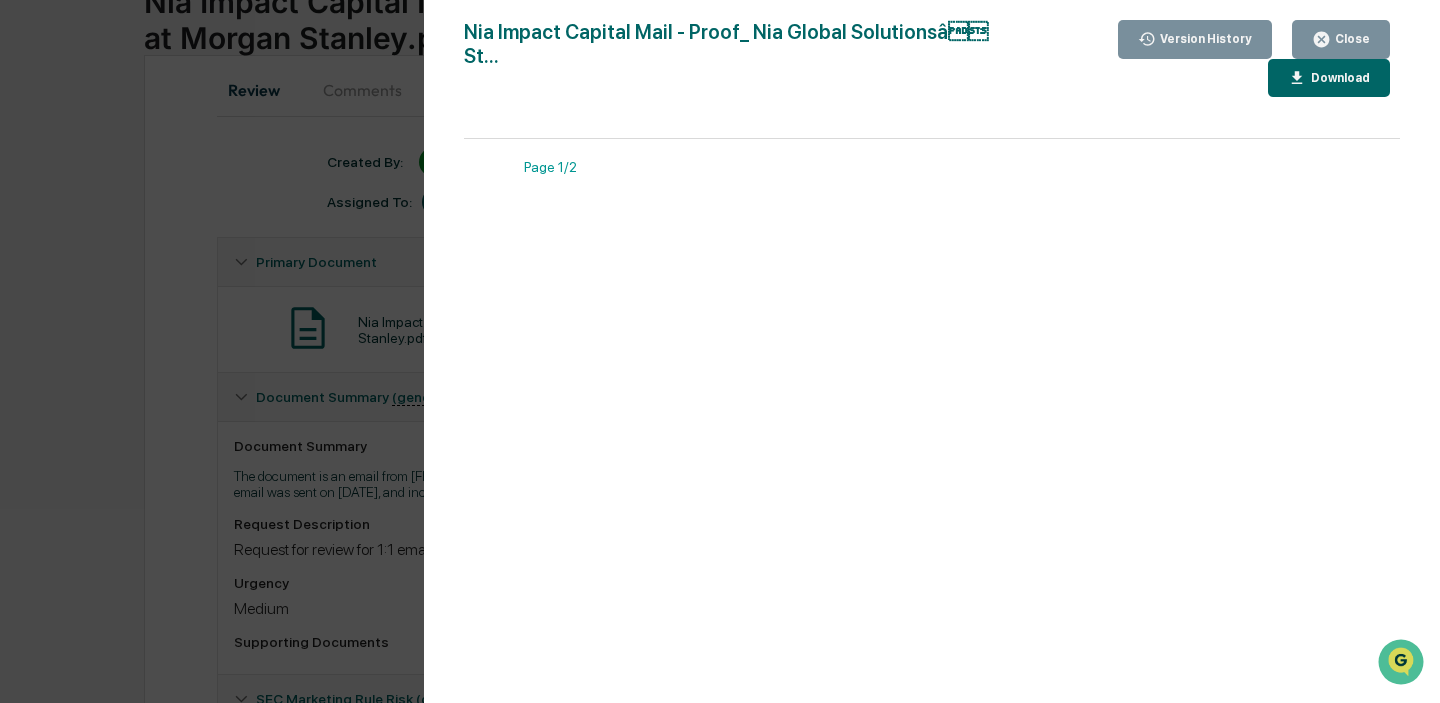 scroll, scrollTop: 138, scrollLeft: 0, axis: vertical 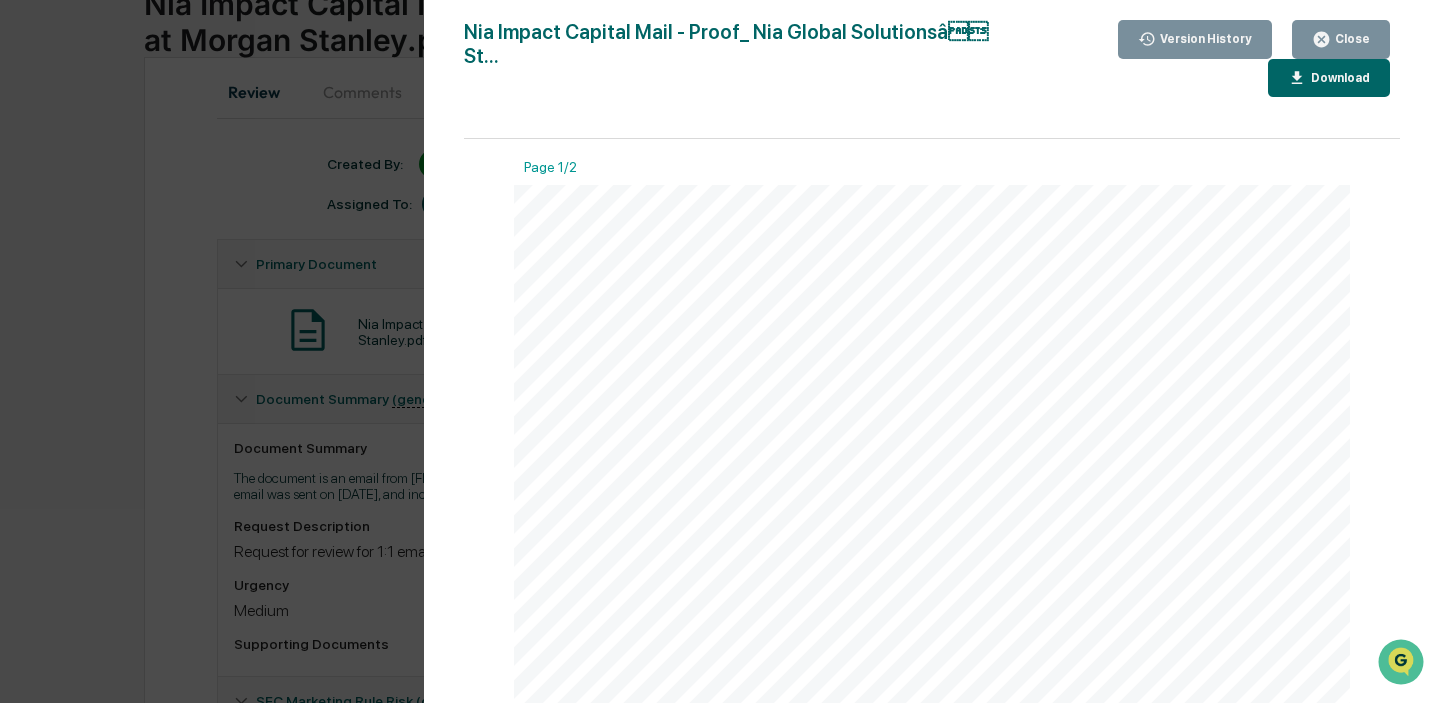 click 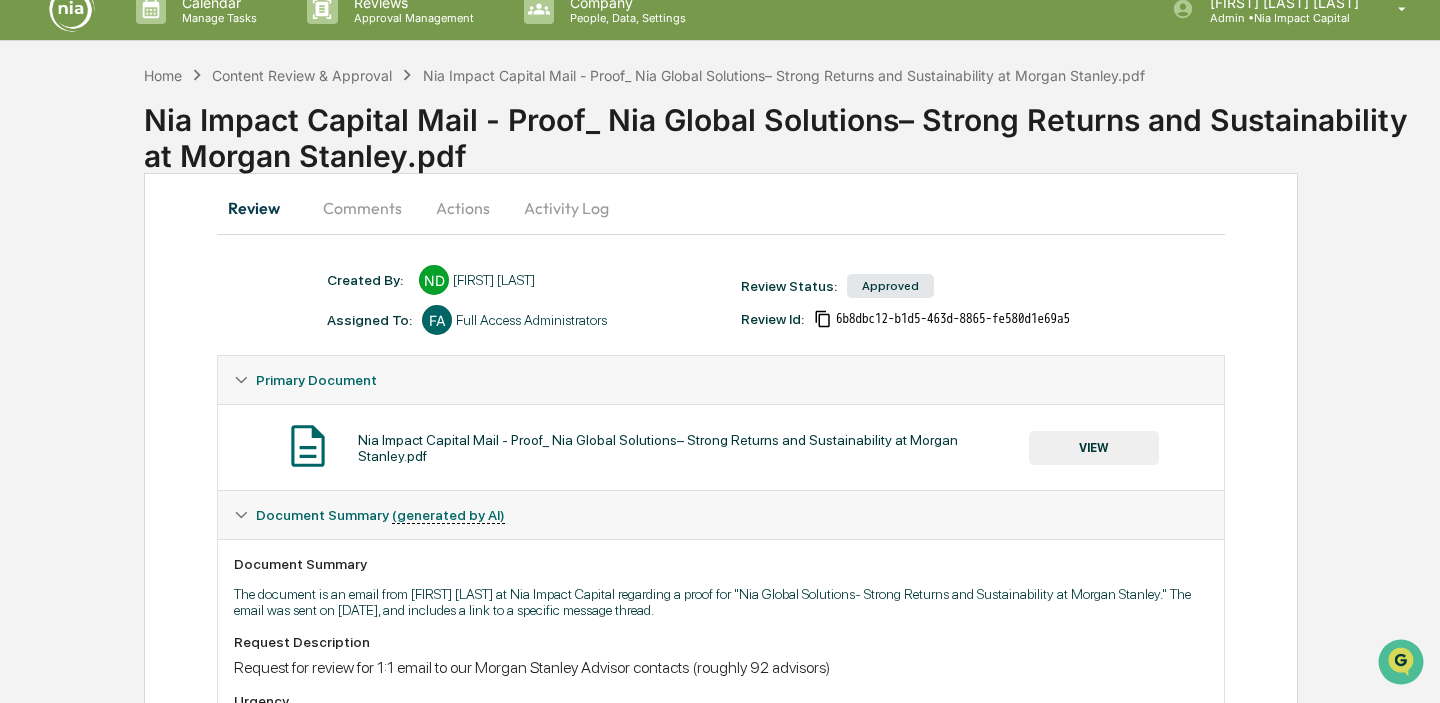 scroll, scrollTop: 0, scrollLeft: 0, axis: both 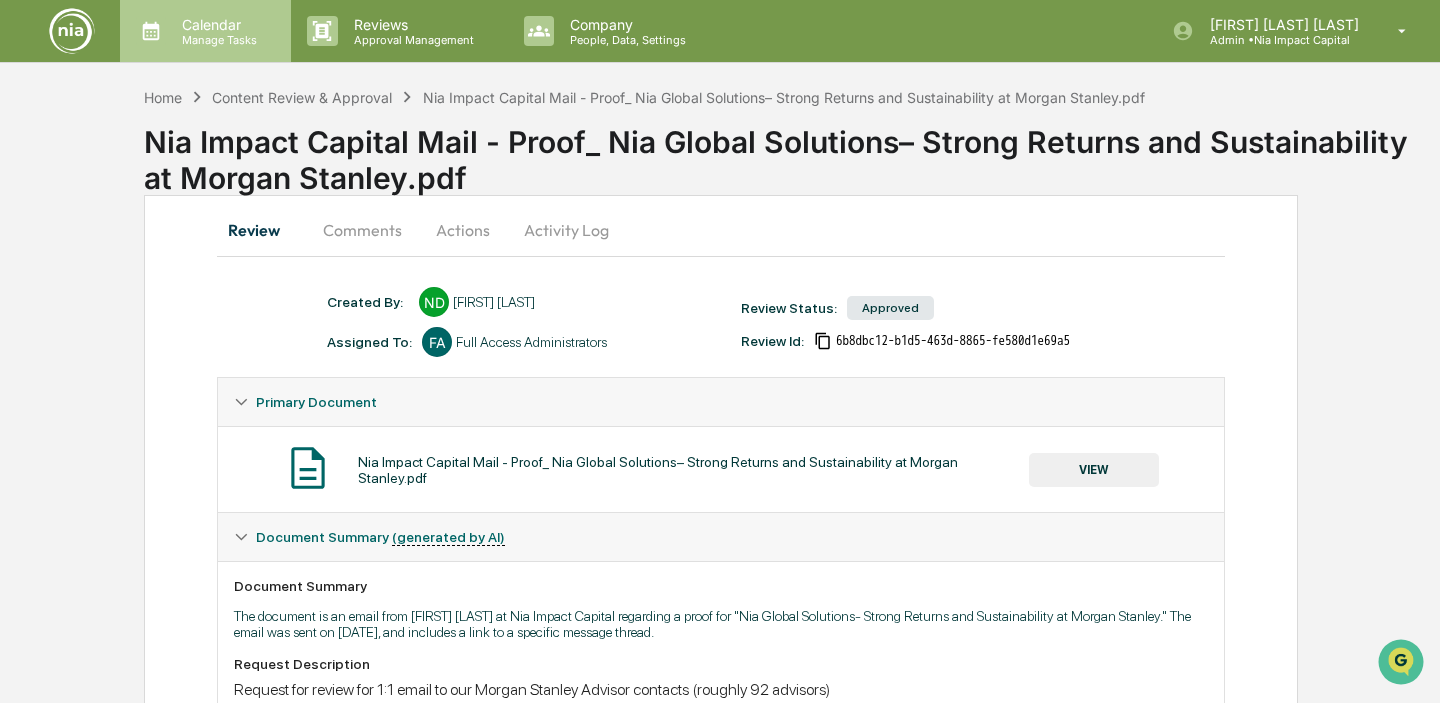 click on "Calendar Manage Tasks" at bounding box center (203, 31) 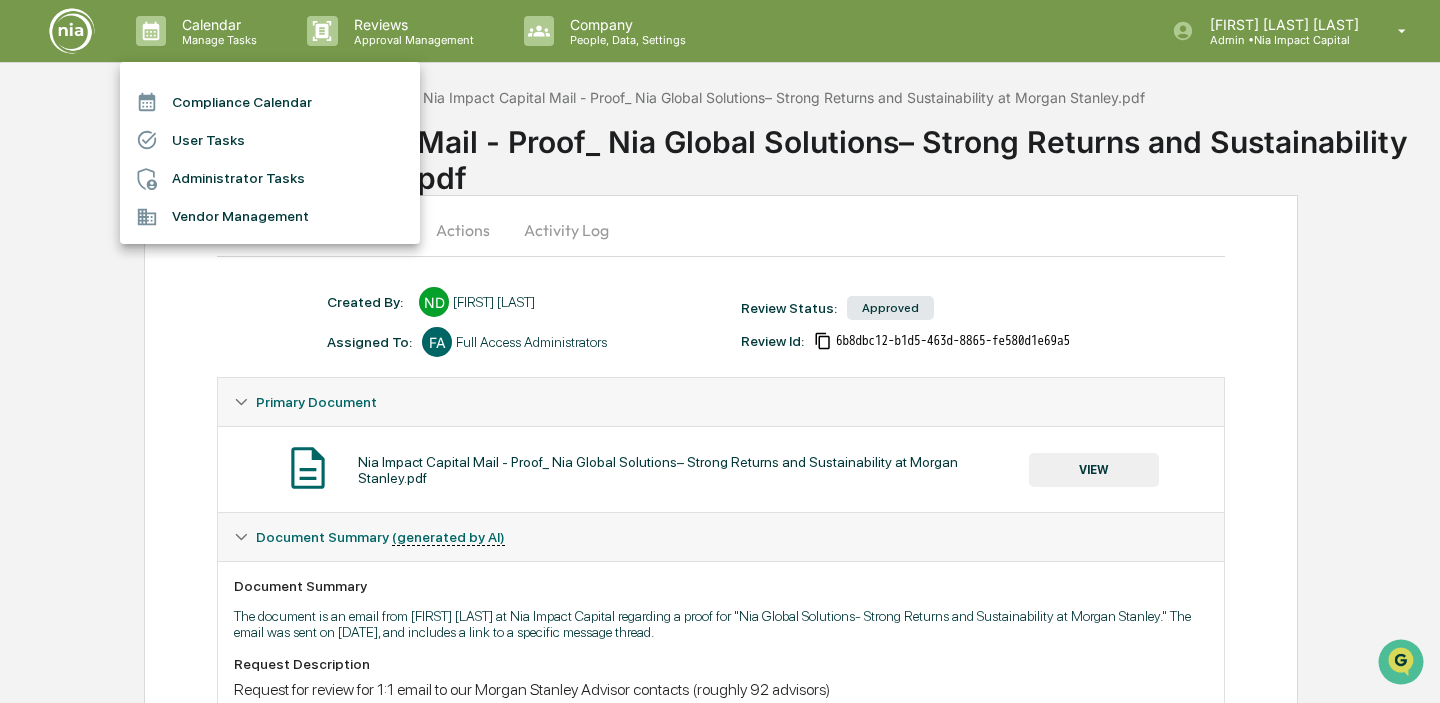 click at bounding box center [720, 351] 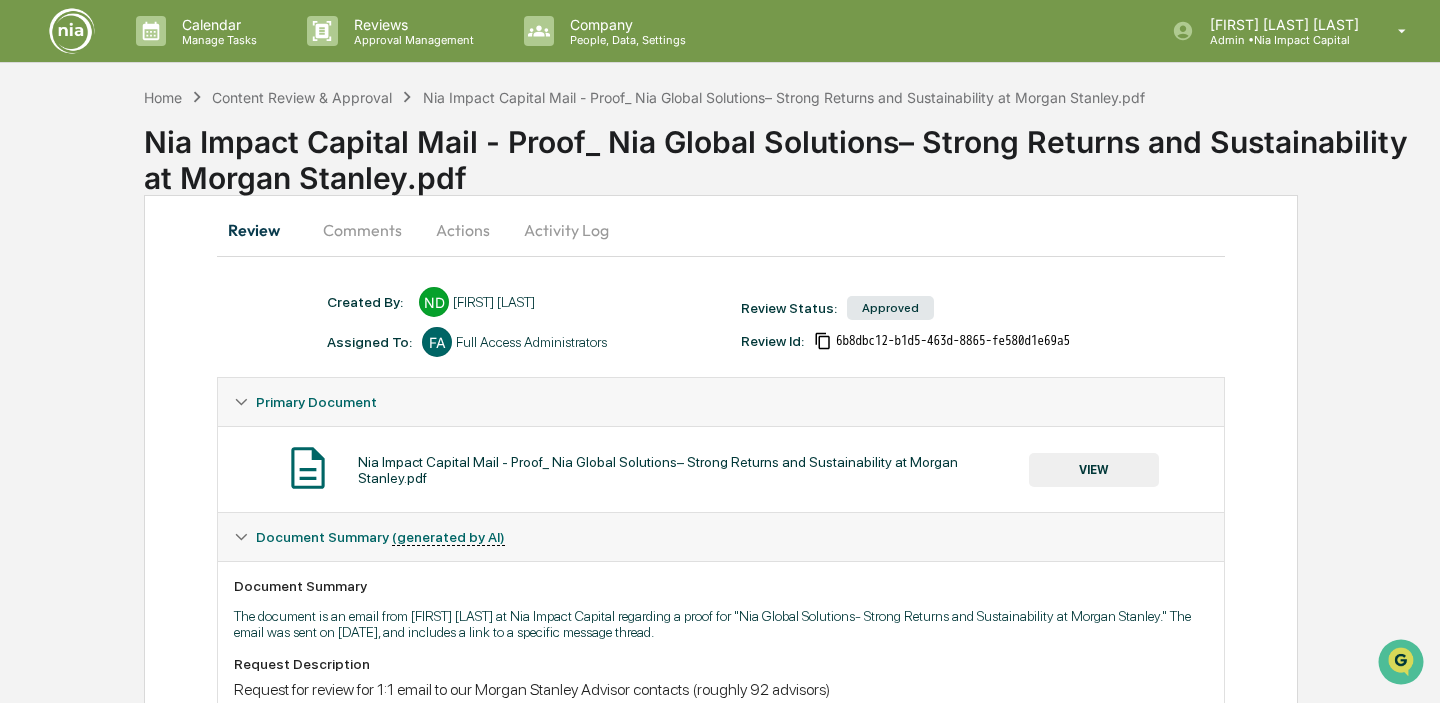 click at bounding box center [72, 31] 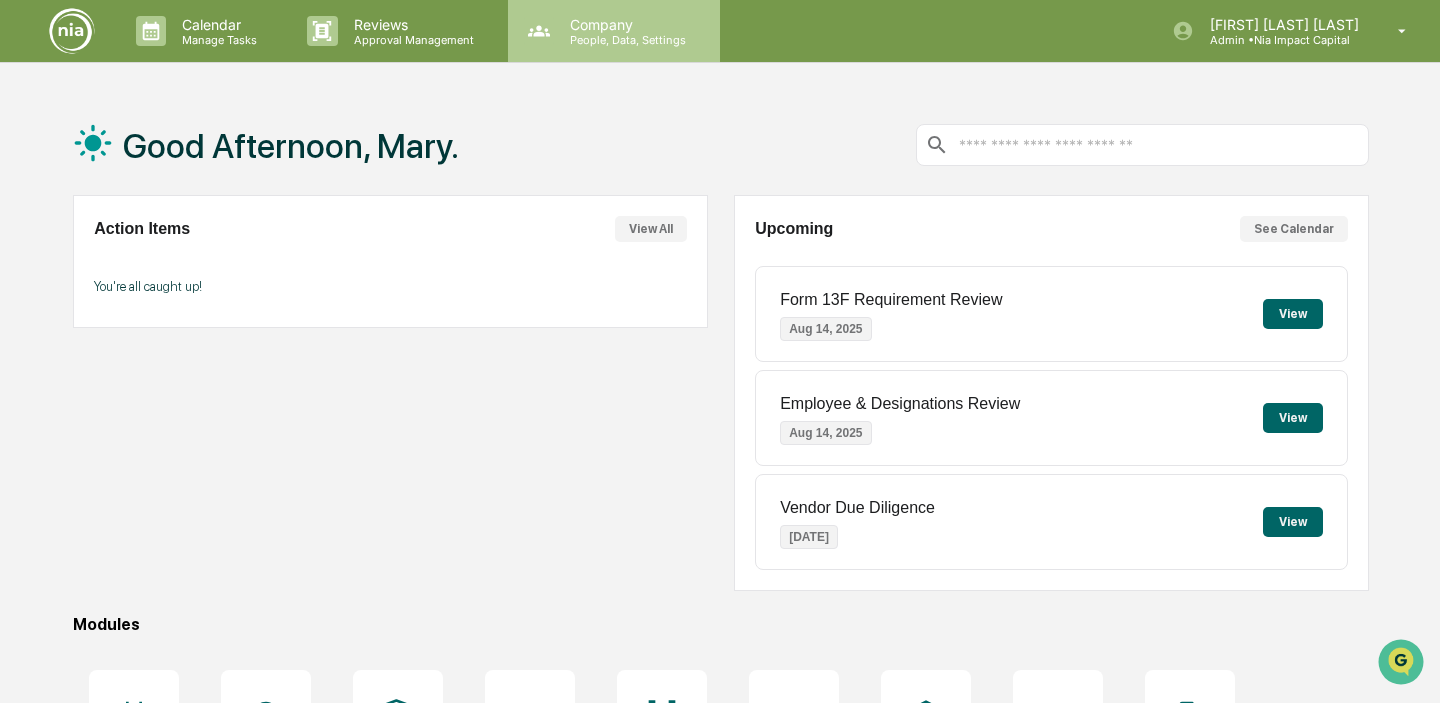 click on "People, Data, Settings" at bounding box center (625, 40) 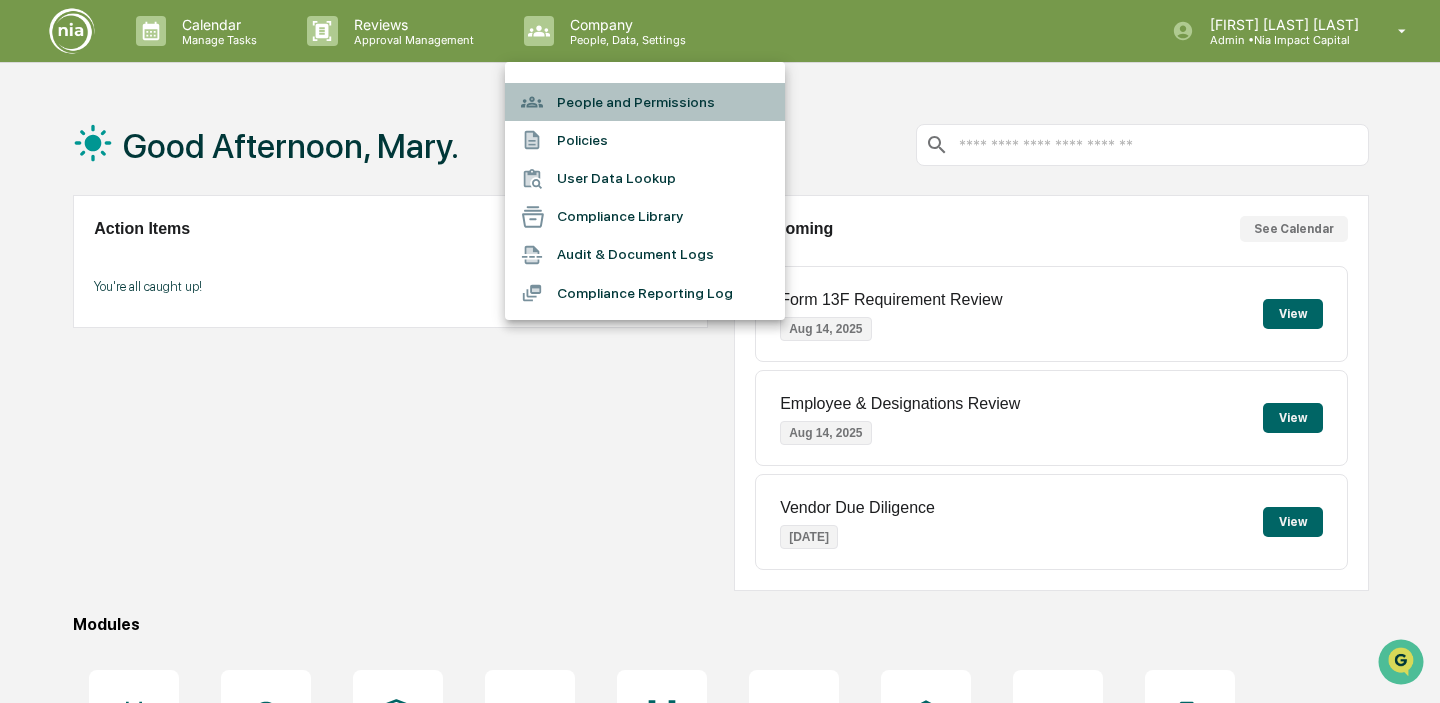 click on "People and Permissions" at bounding box center [645, 102] 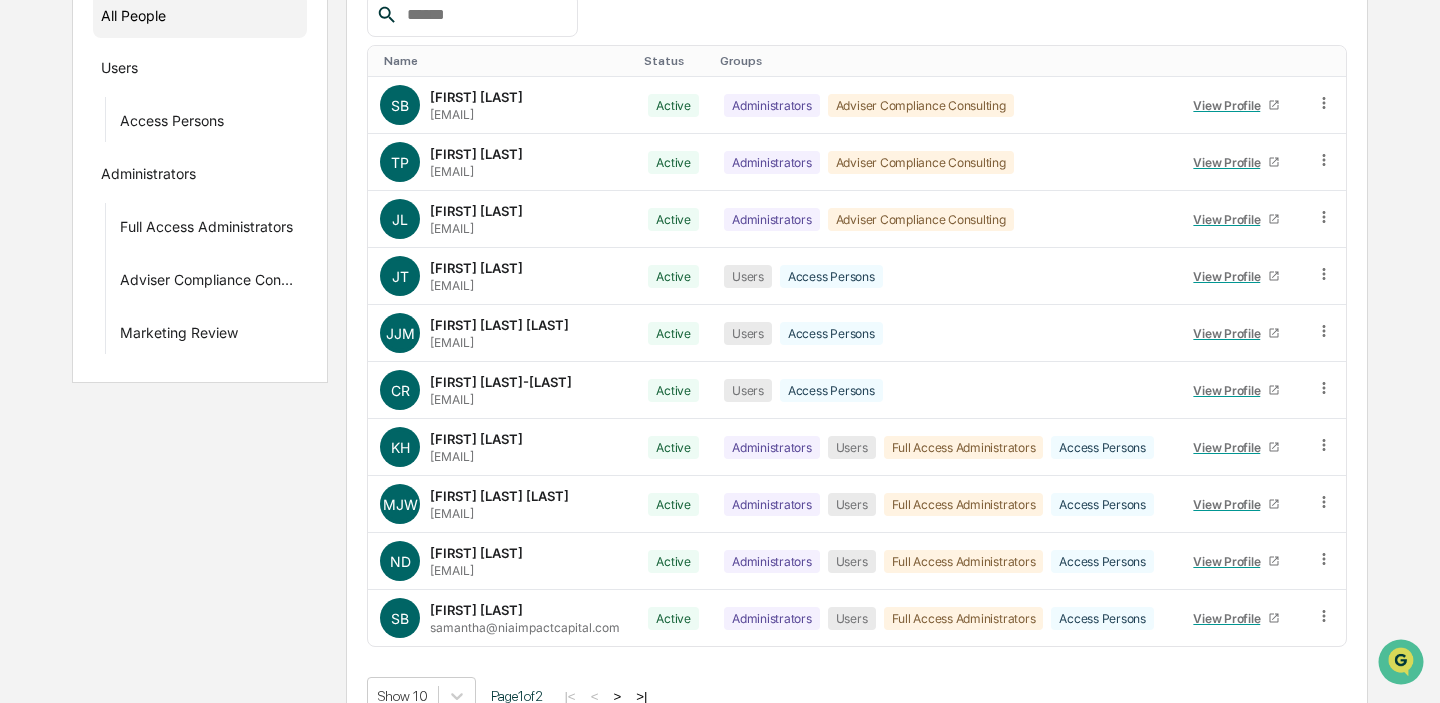 scroll, scrollTop: 310, scrollLeft: 0, axis: vertical 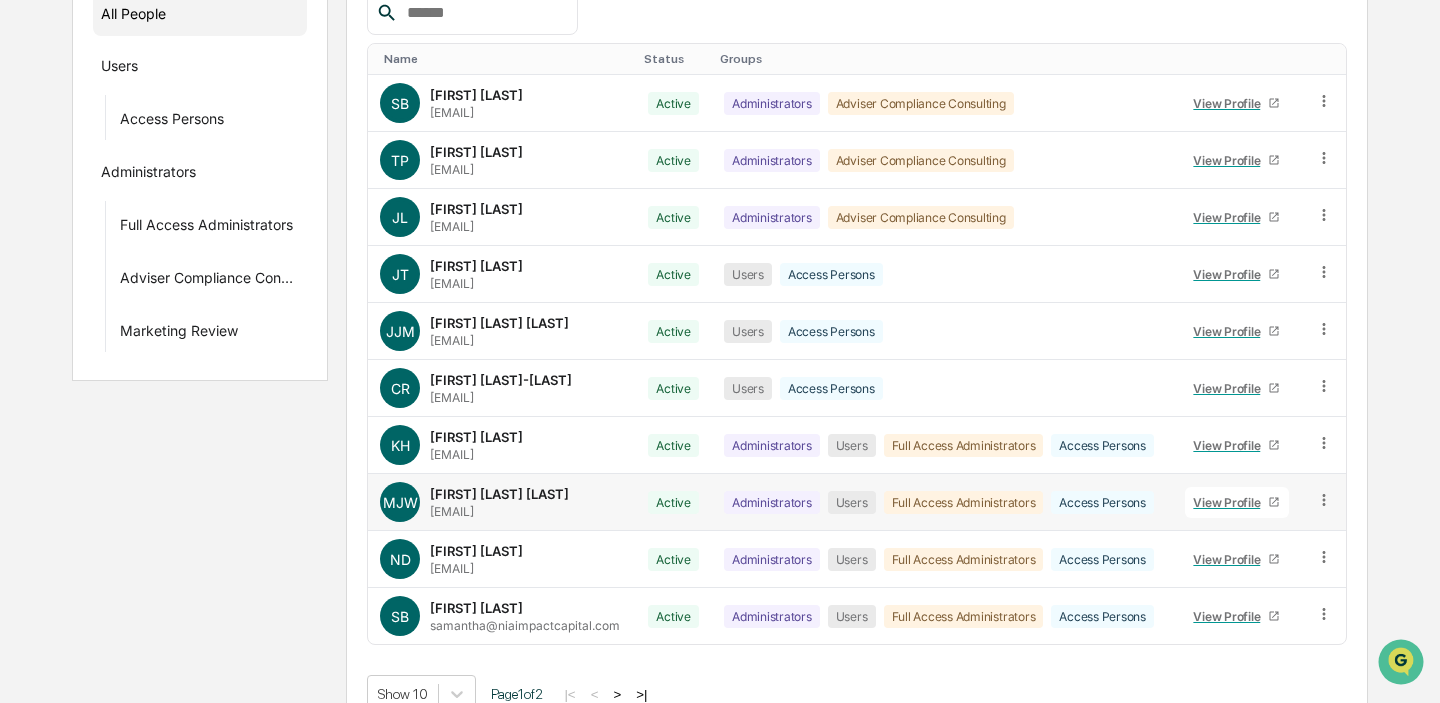 click on "View Profile" at bounding box center [1237, 502] 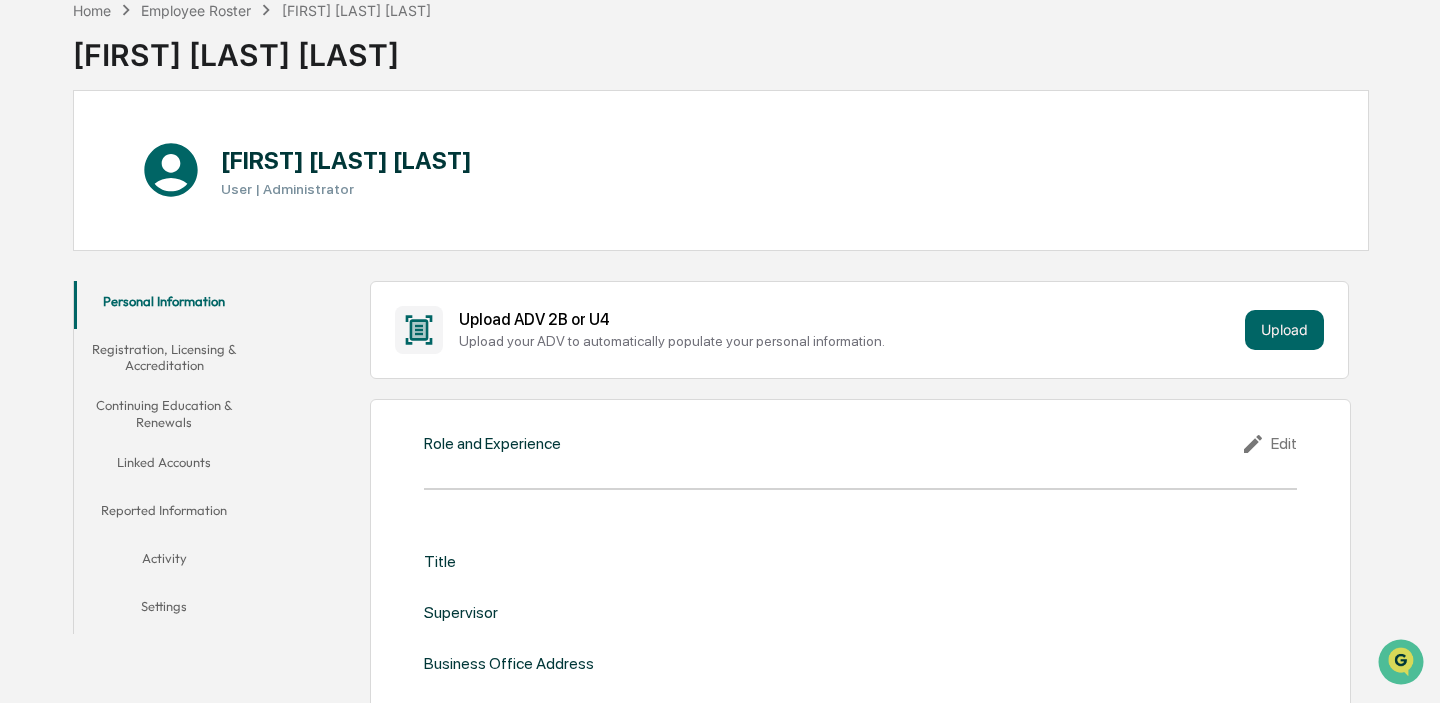 scroll, scrollTop: 0, scrollLeft: 0, axis: both 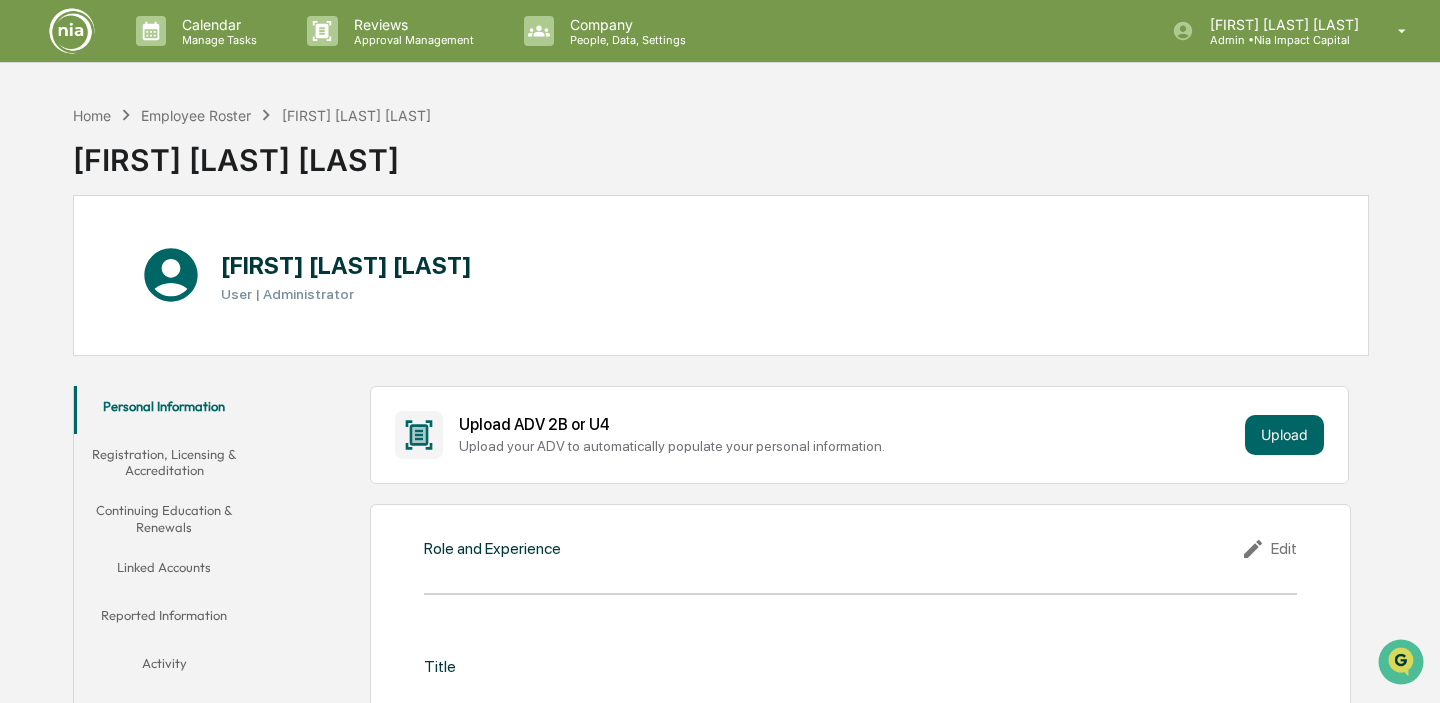 click on "[FIRST] [LAST] [LAST]" at bounding box center (346, 265) 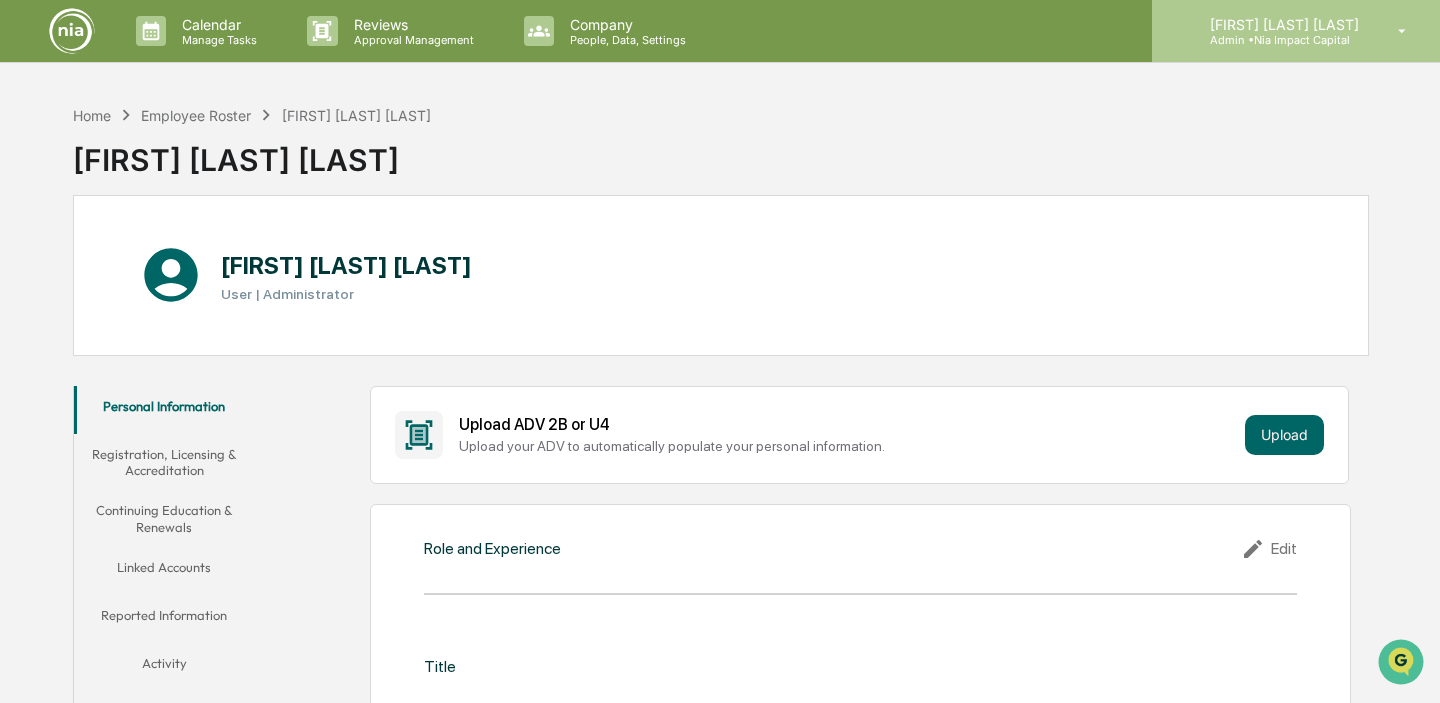 click on "[FIRST] [LAST] Admin • Nia Impact Capital" at bounding box center [1296, 31] 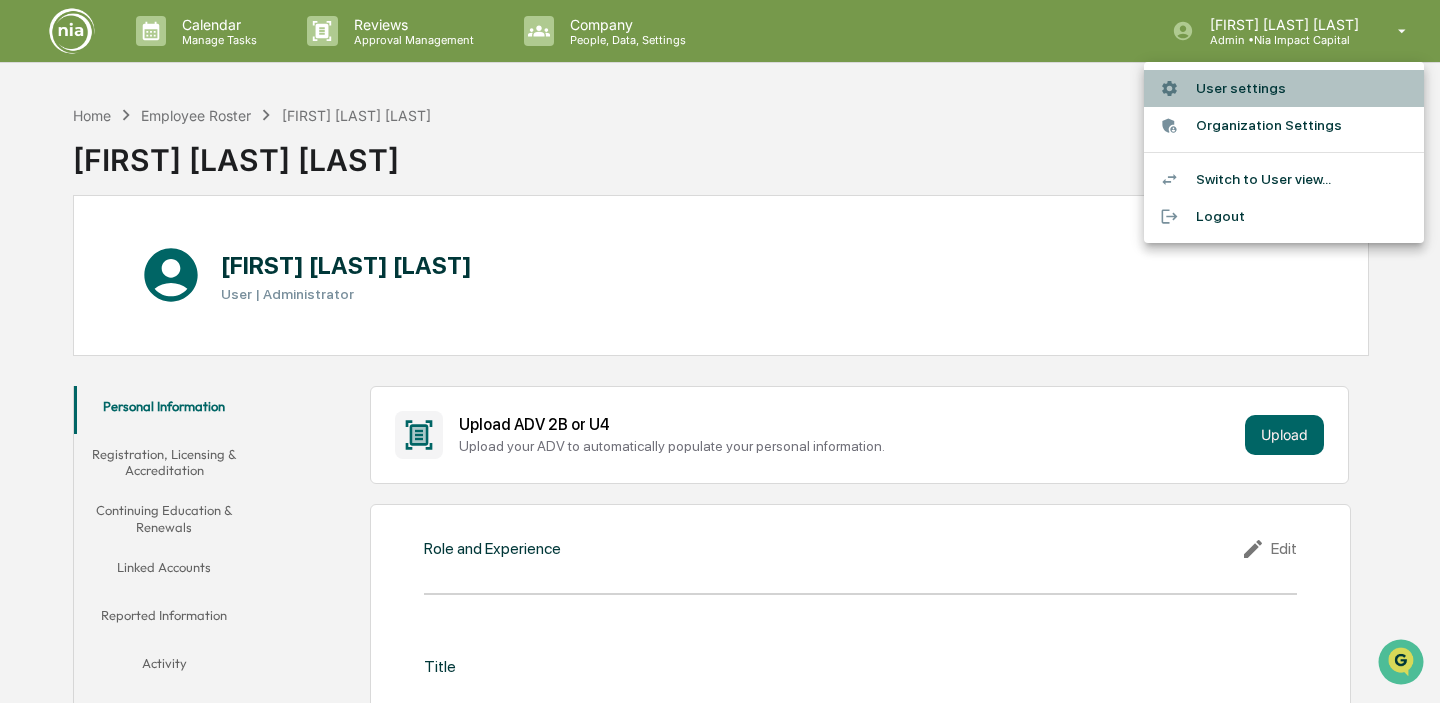 click on "User settings" at bounding box center [1284, 88] 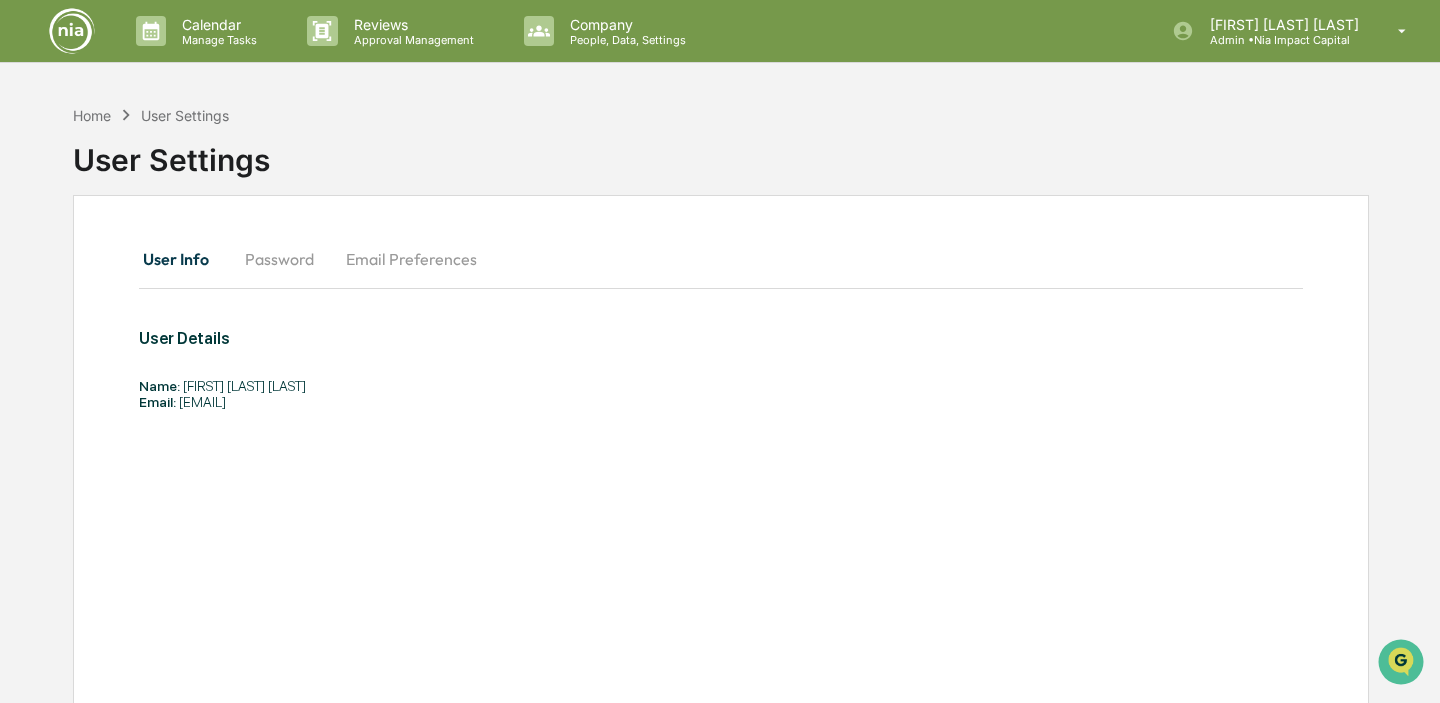 click on "Email Preferences" at bounding box center (411, 259) 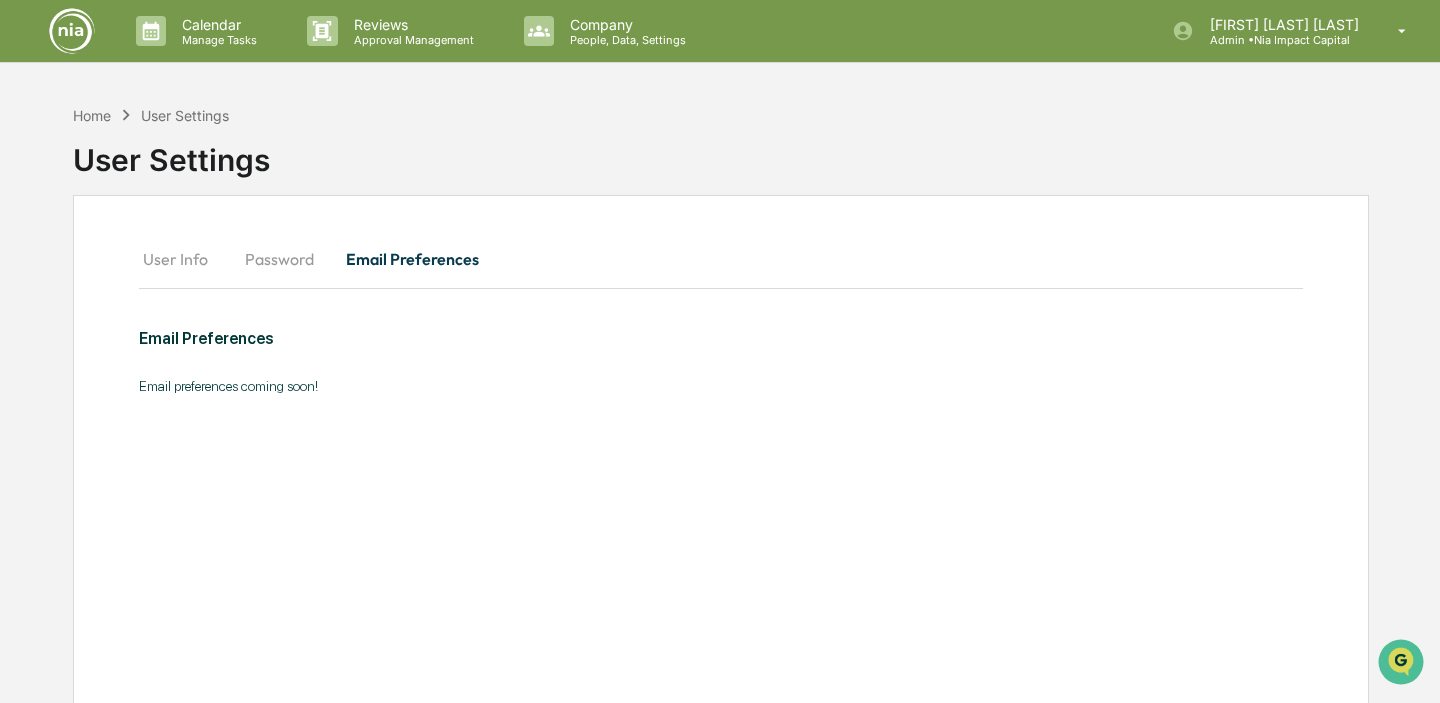 click on "Password" at bounding box center [279, 259] 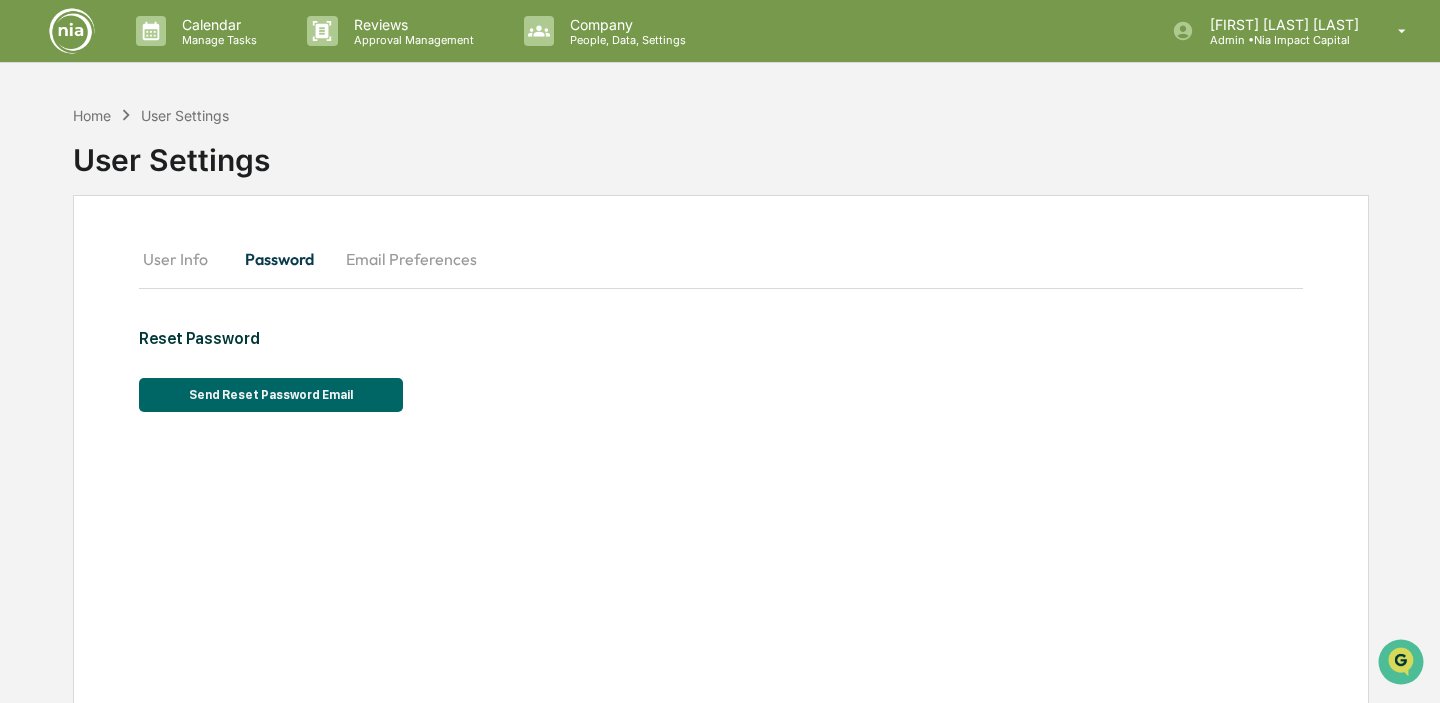 click on "User Info" at bounding box center [184, 259] 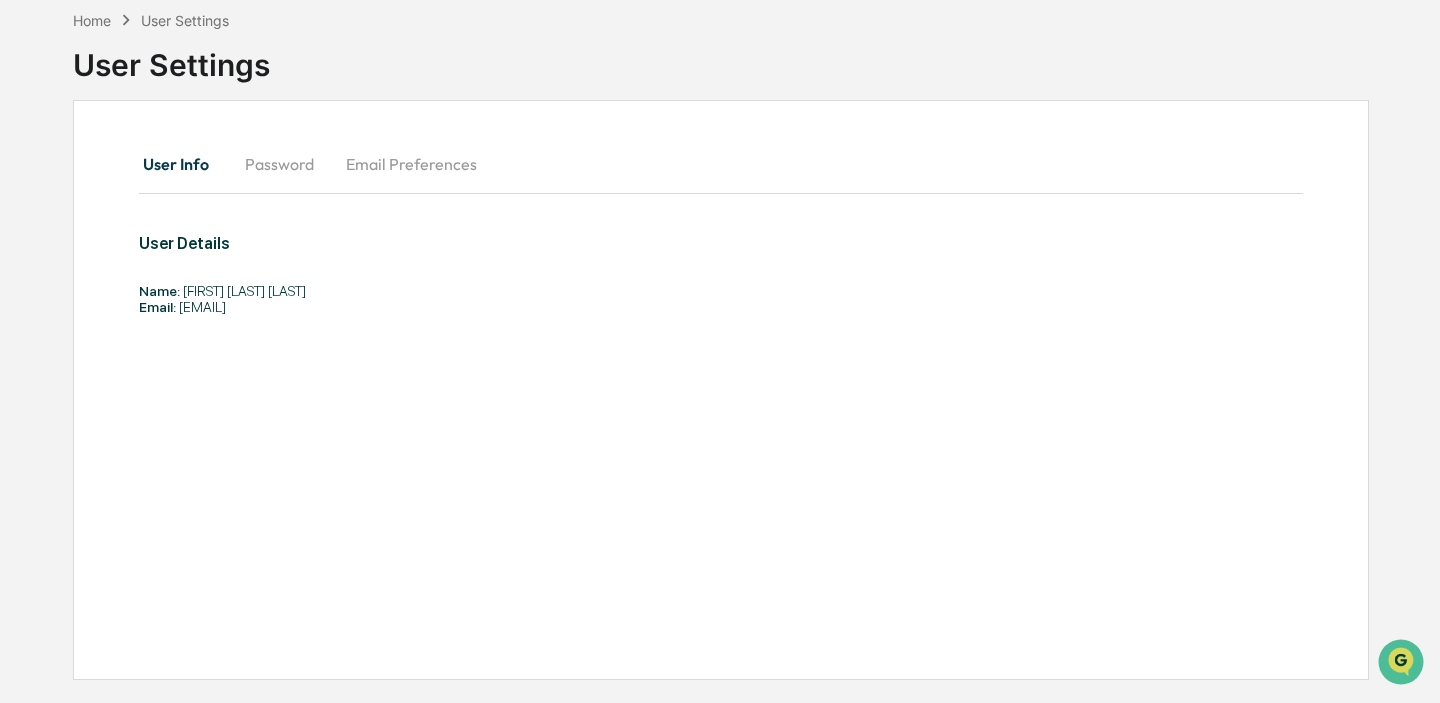 scroll, scrollTop: 0, scrollLeft: 0, axis: both 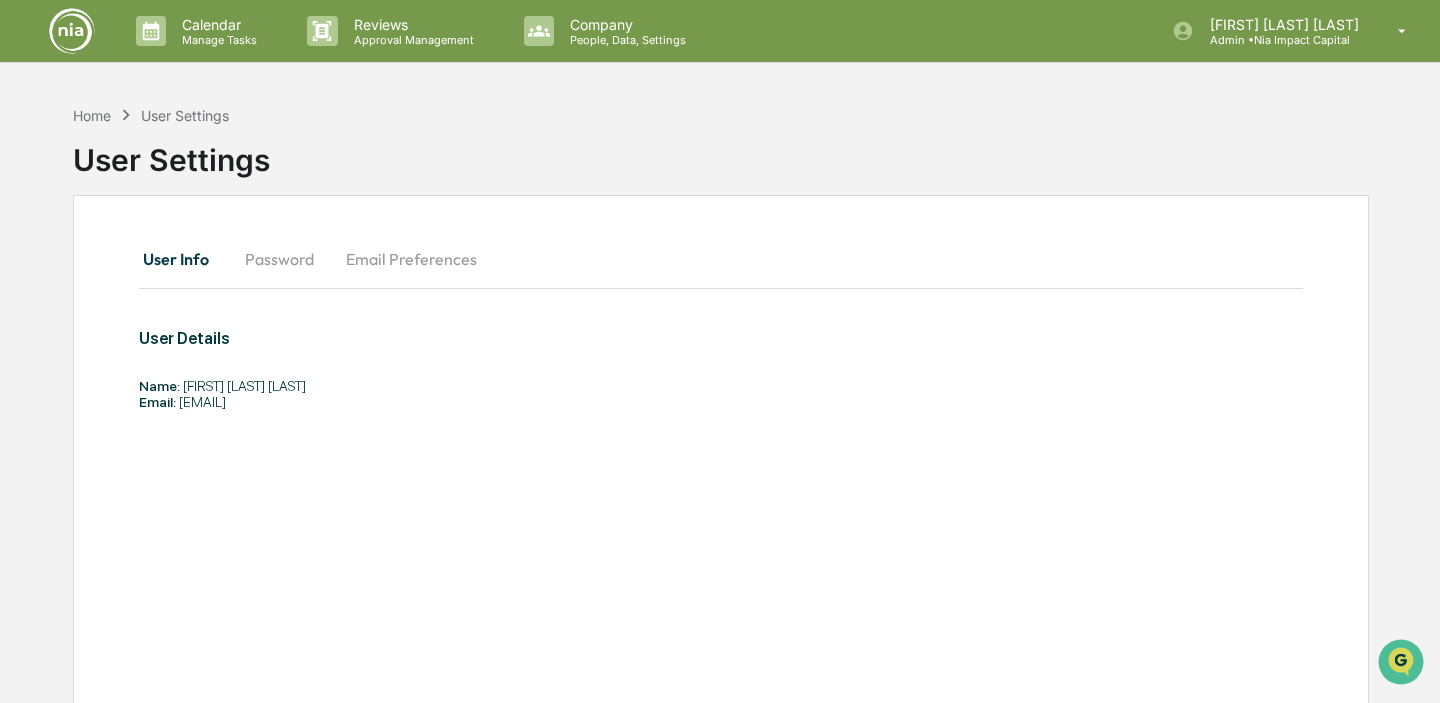click at bounding box center [72, 31] 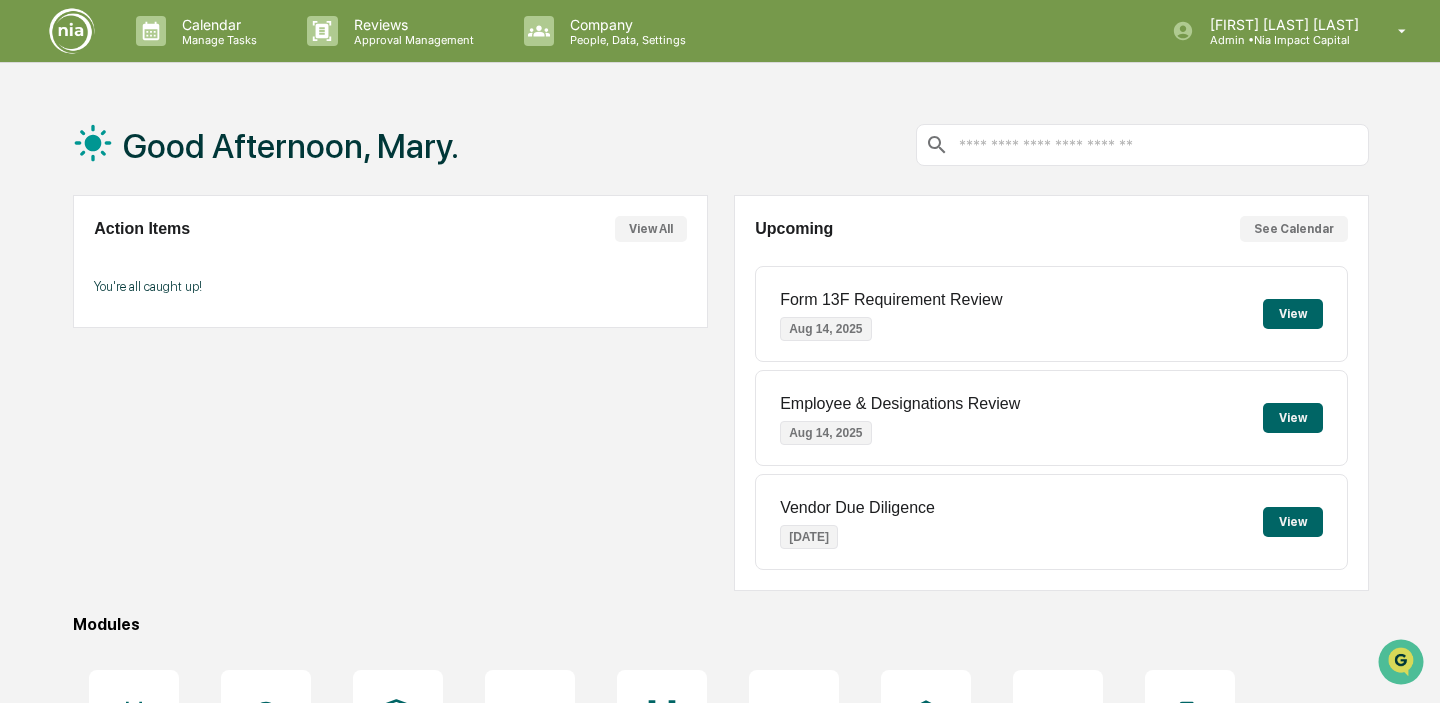 click on "Good Afternoon, Mary." at bounding box center [291, 146] 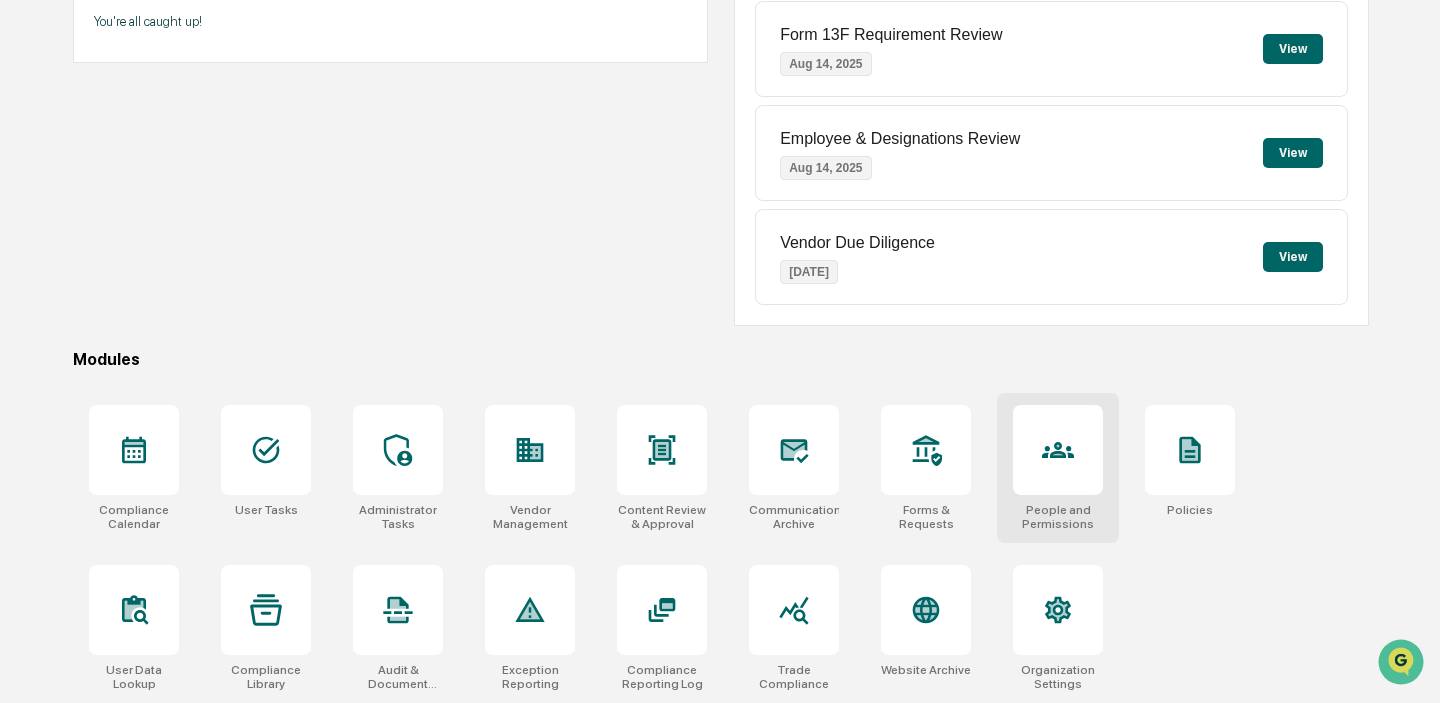 scroll, scrollTop: 267, scrollLeft: 0, axis: vertical 